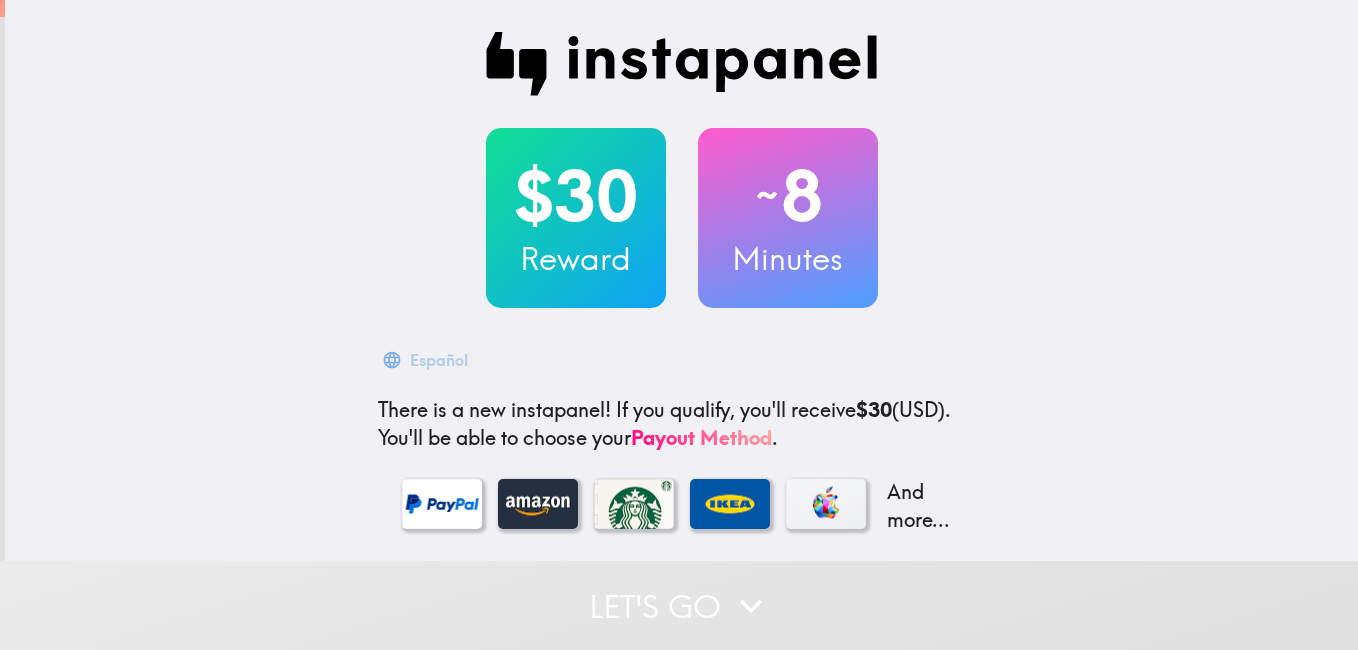 scroll, scrollTop: 0, scrollLeft: 0, axis: both 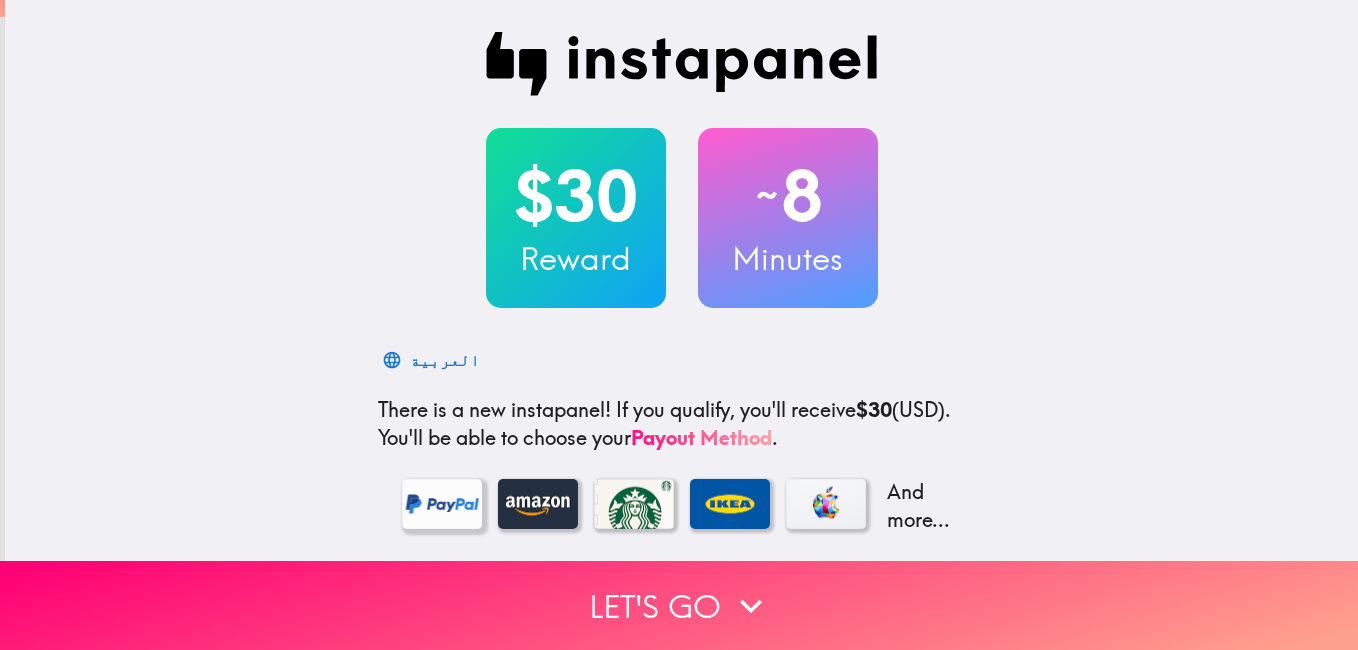 click at bounding box center [442, 504] 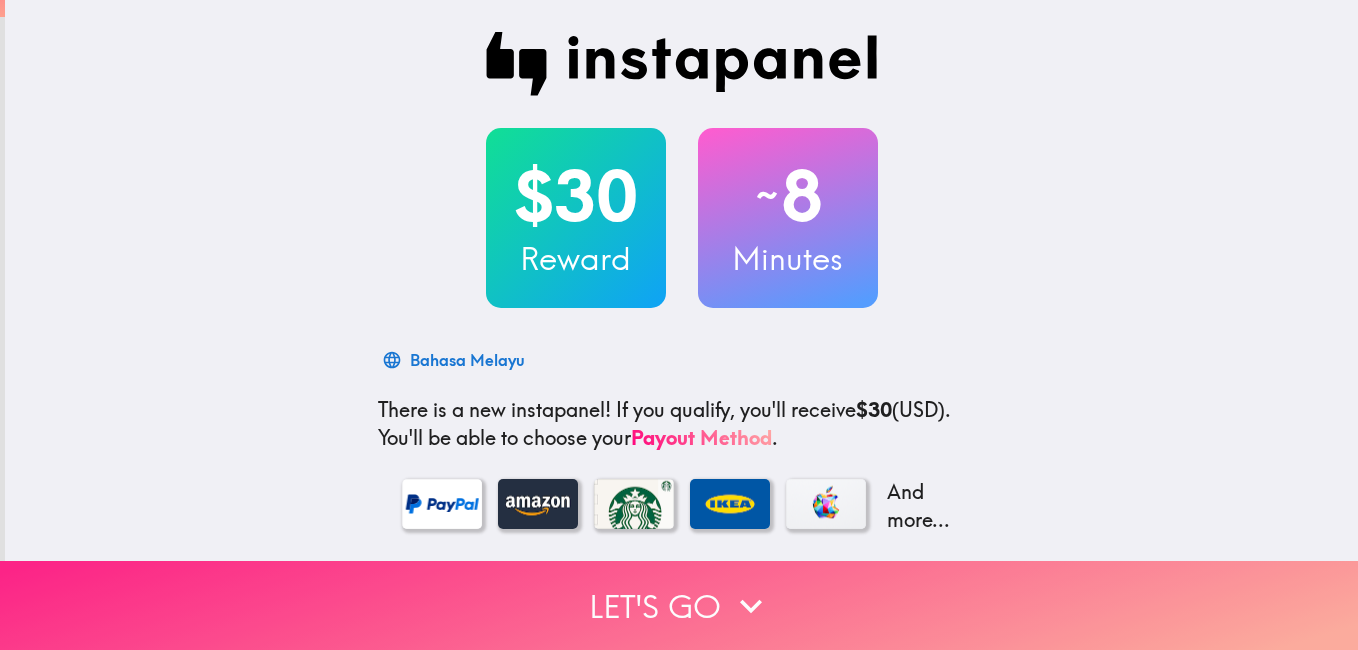 click 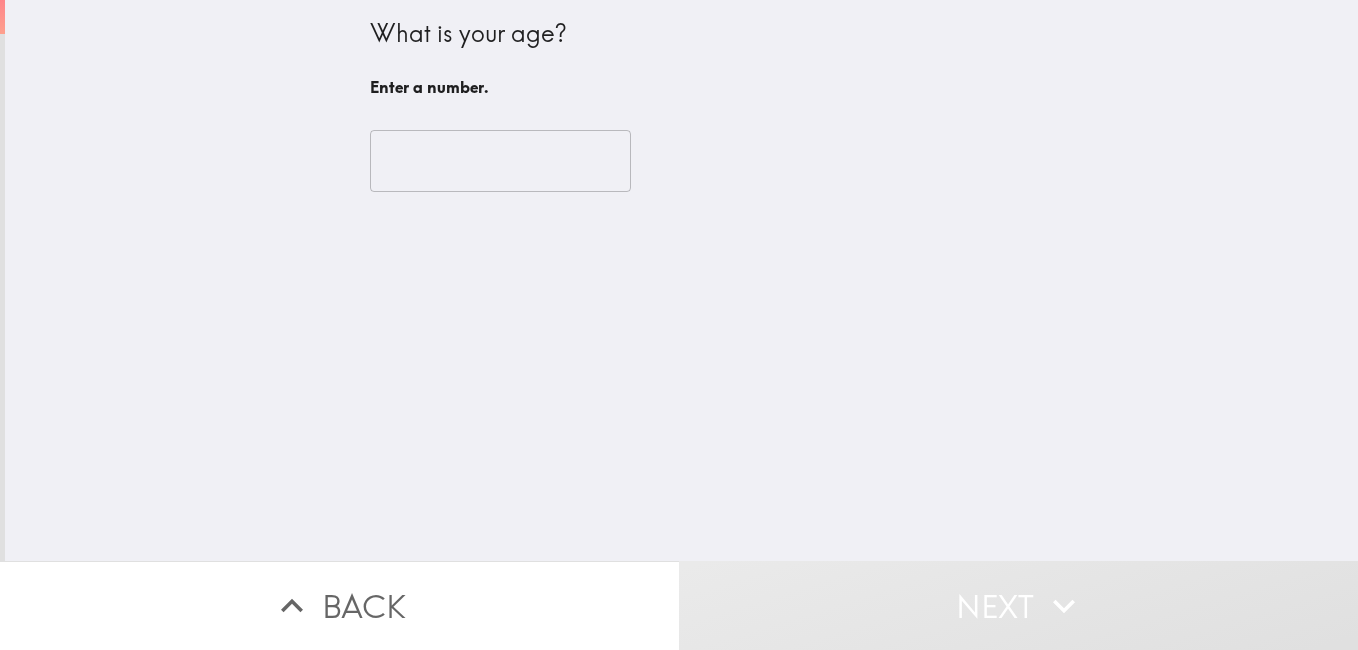 click at bounding box center (500, 161) 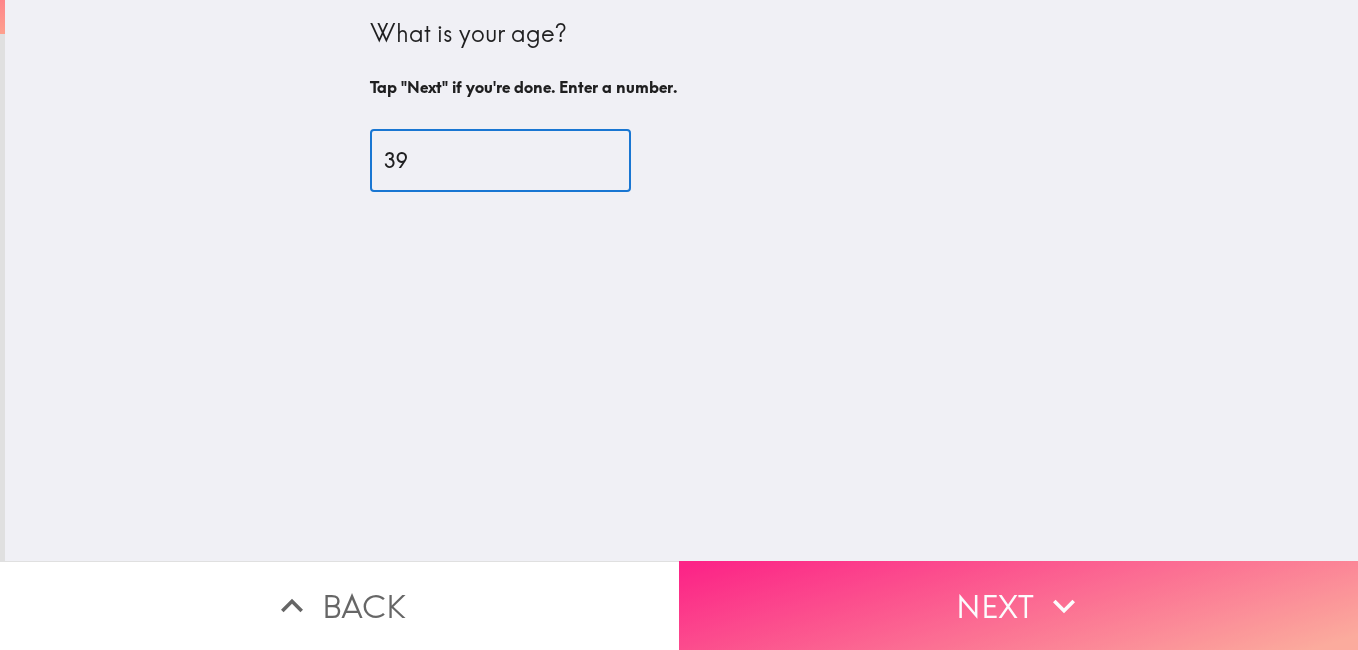 type on "39" 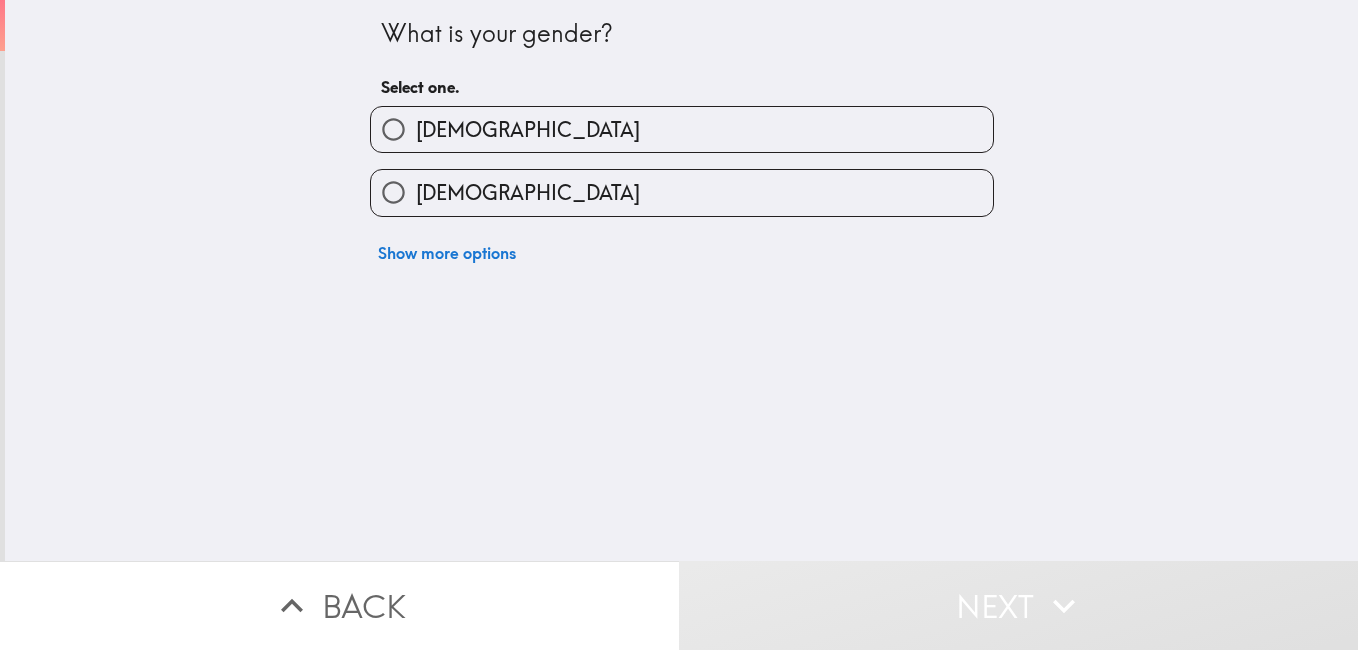 click on "[DEMOGRAPHIC_DATA]" at bounding box center (393, 129) 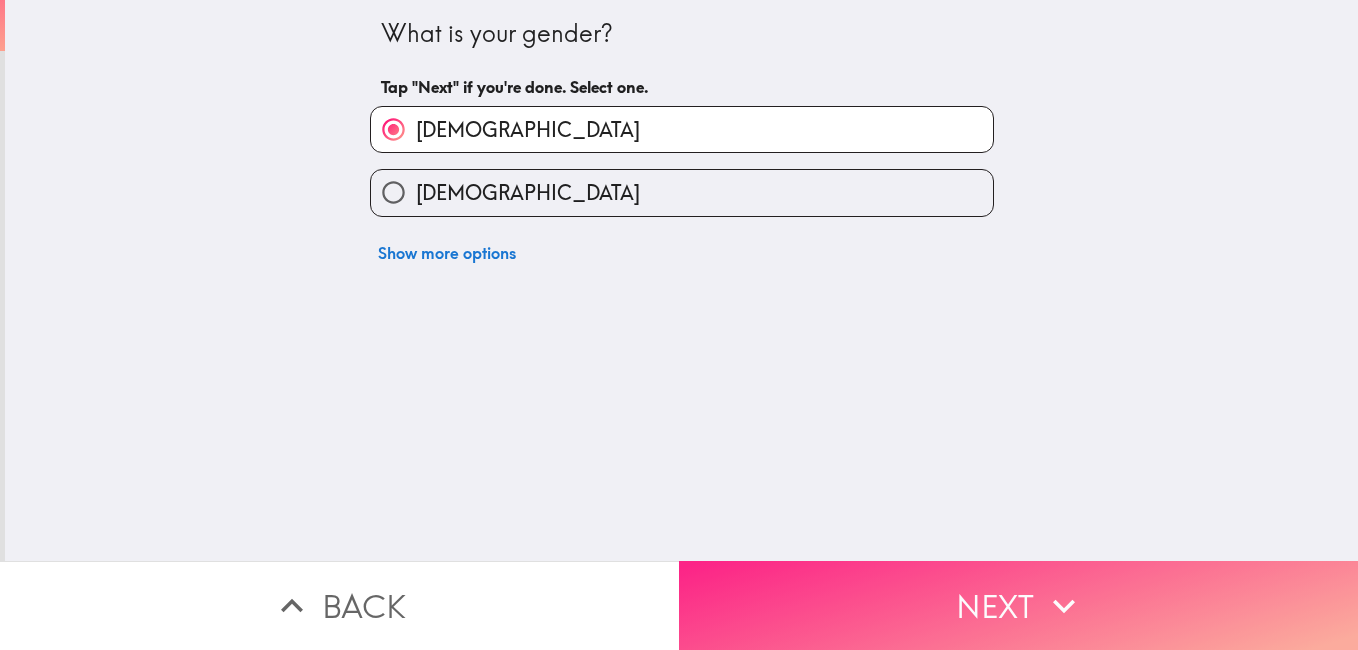 click 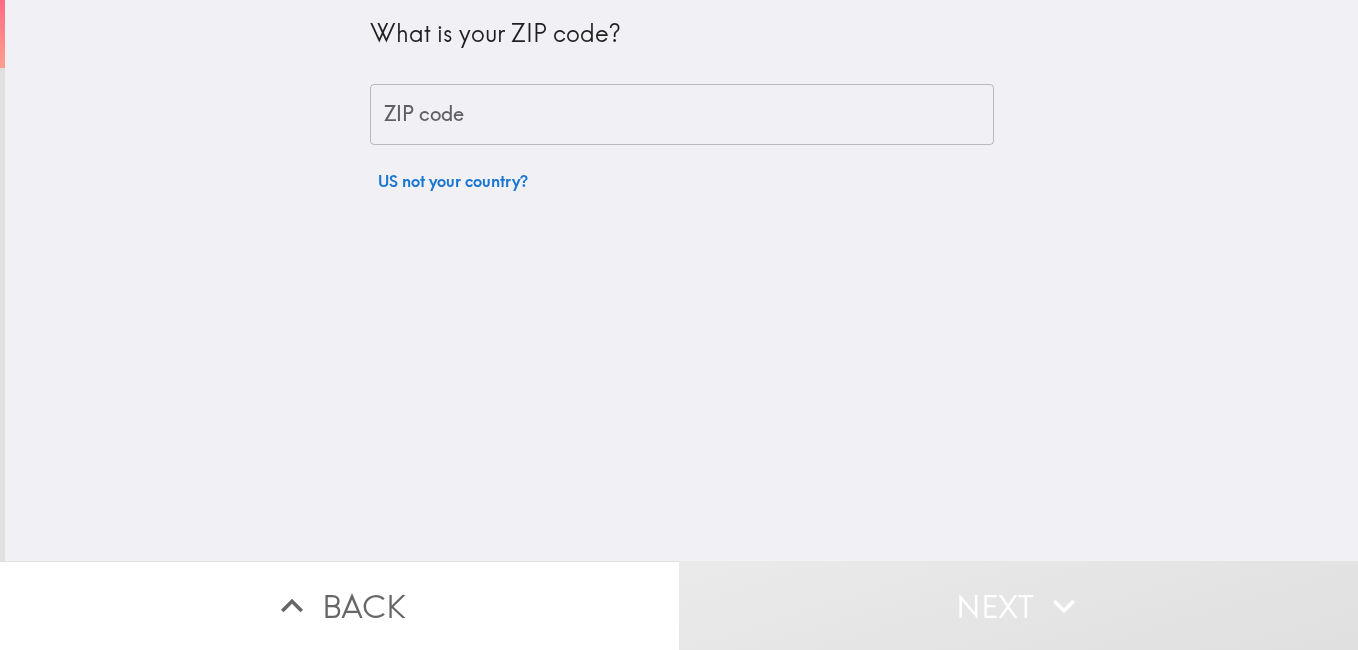 click on "ZIP code" at bounding box center [682, 115] 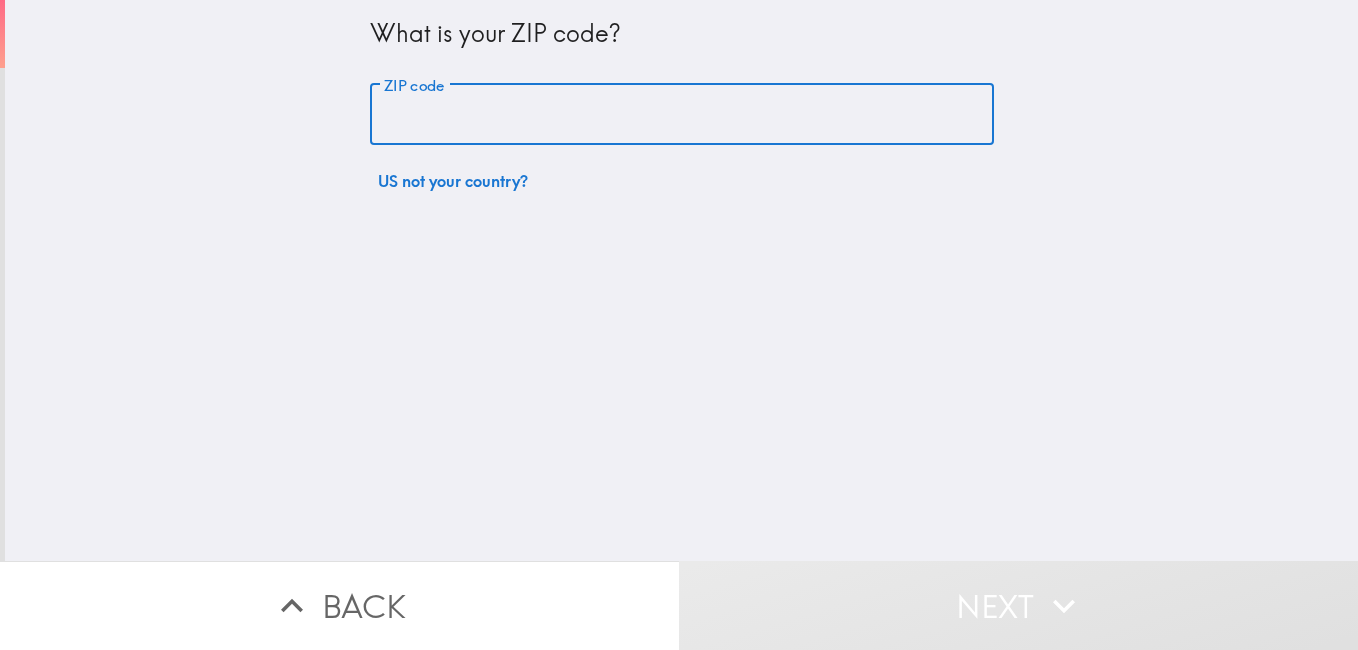 type on "33311" 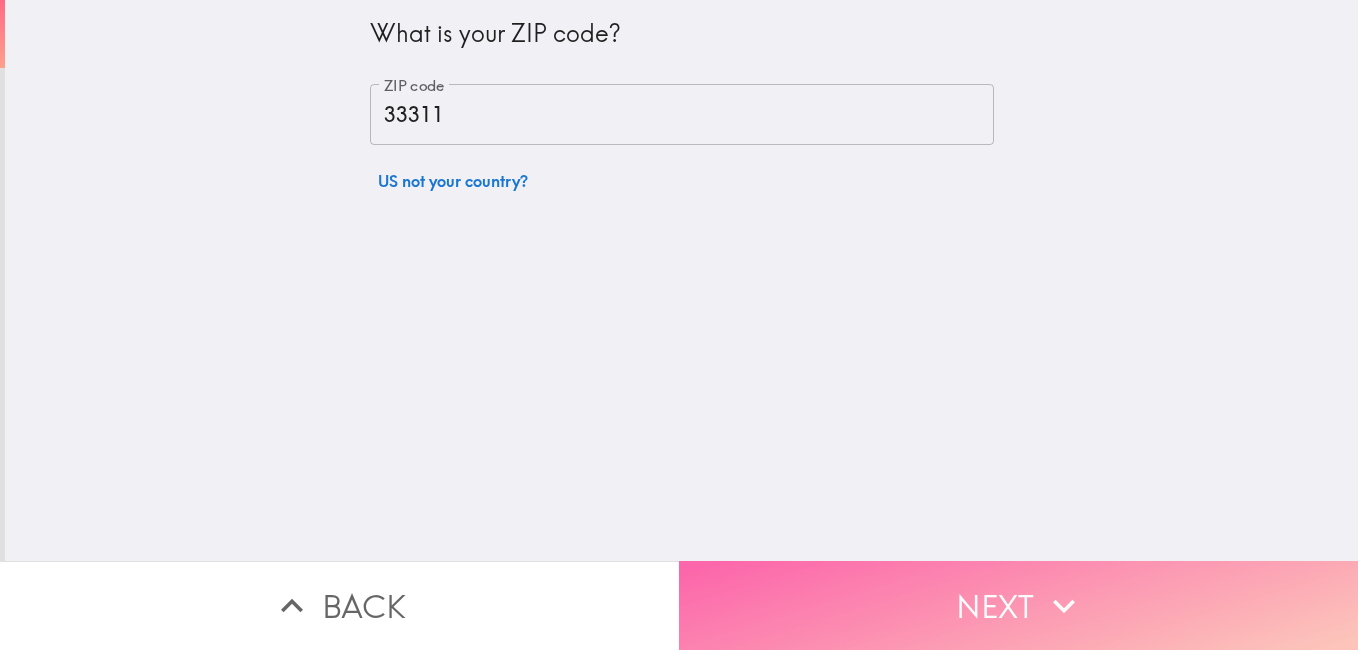 click 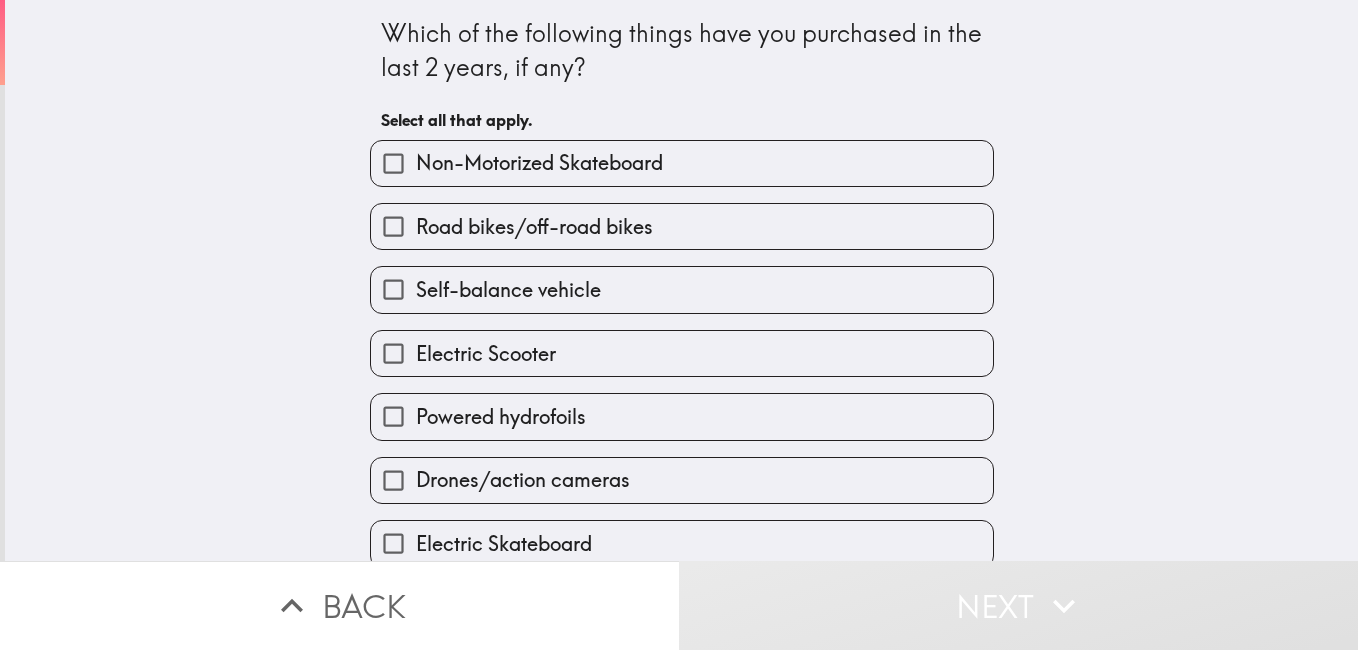 click on "Which of the following things have you purchased in the last 2 years, if any? Select all that apply. Non-Motorized Skateboard Road bikes/off-road bikes Self-balance vehicle Electric Scooter Powered hydrofoils Drones/action cameras Electric Skateboard Powered surfboards Off-road motorcycles Go-karts Electric Bicycle Non-Motorized Scooter Surfboards Electric unicycles I have not purchased any of these things in the last 2 years" at bounding box center (681, 280) 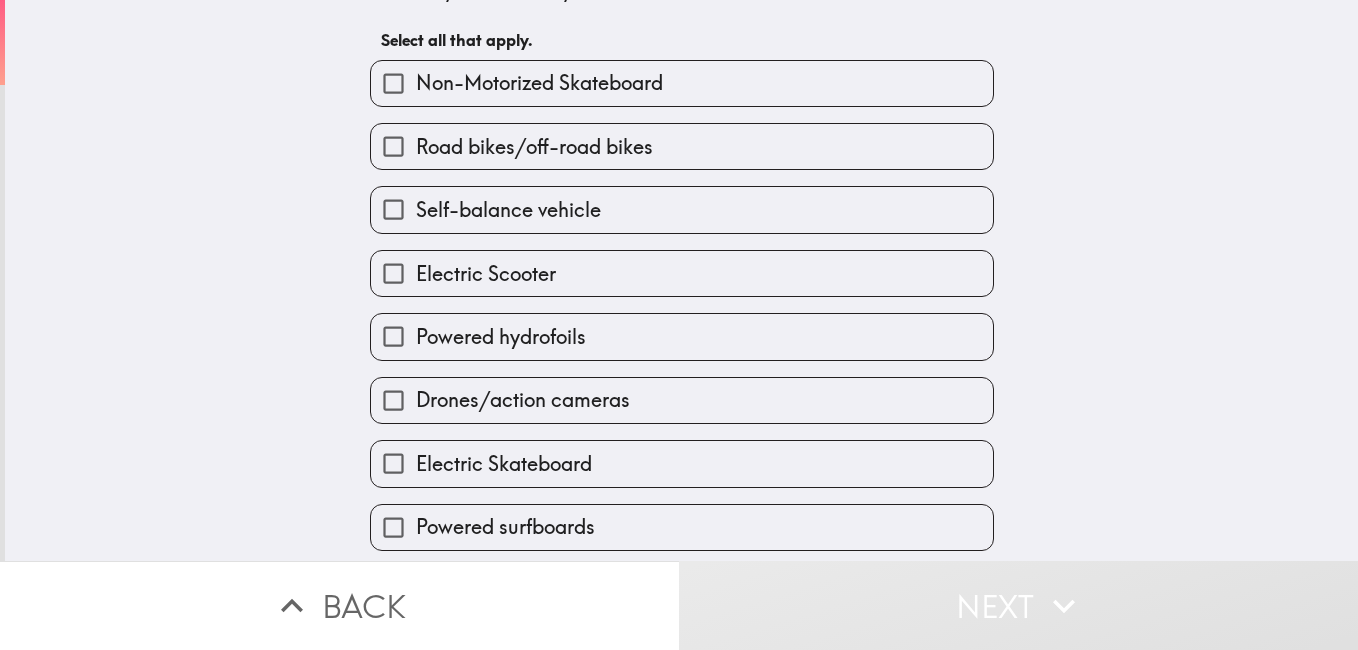 scroll, scrollTop: 120, scrollLeft: 0, axis: vertical 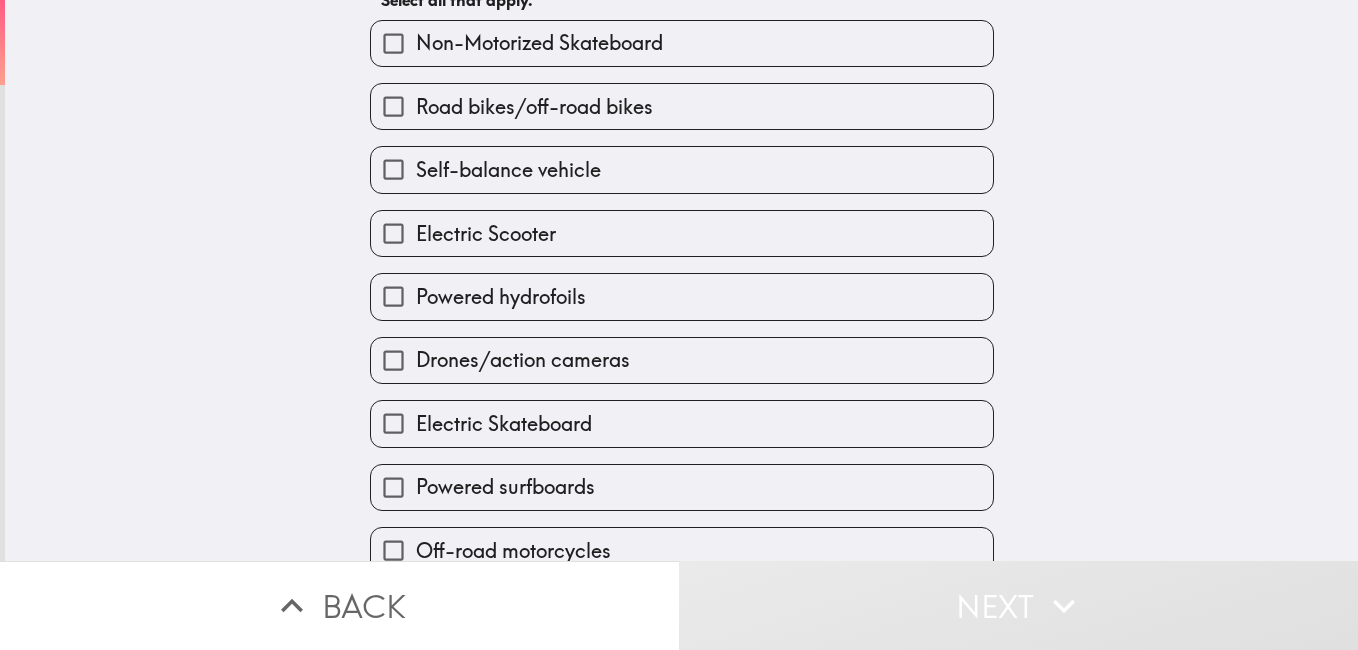click on "Which of the following things have you purchased in the last 2 years, if any? Select all that apply. Non-Motorized Skateboard Road bikes/off-road bikes Self-balance vehicle Electric Scooter Powered hydrofoils Drones/action cameras Electric Skateboard Powered surfboards Off-road motorcycles Go-karts Electric Bicycle Non-Motorized Scooter Surfboards Electric unicycles I have not purchased any of these things in the last 2 years" at bounding box center [681, 160] 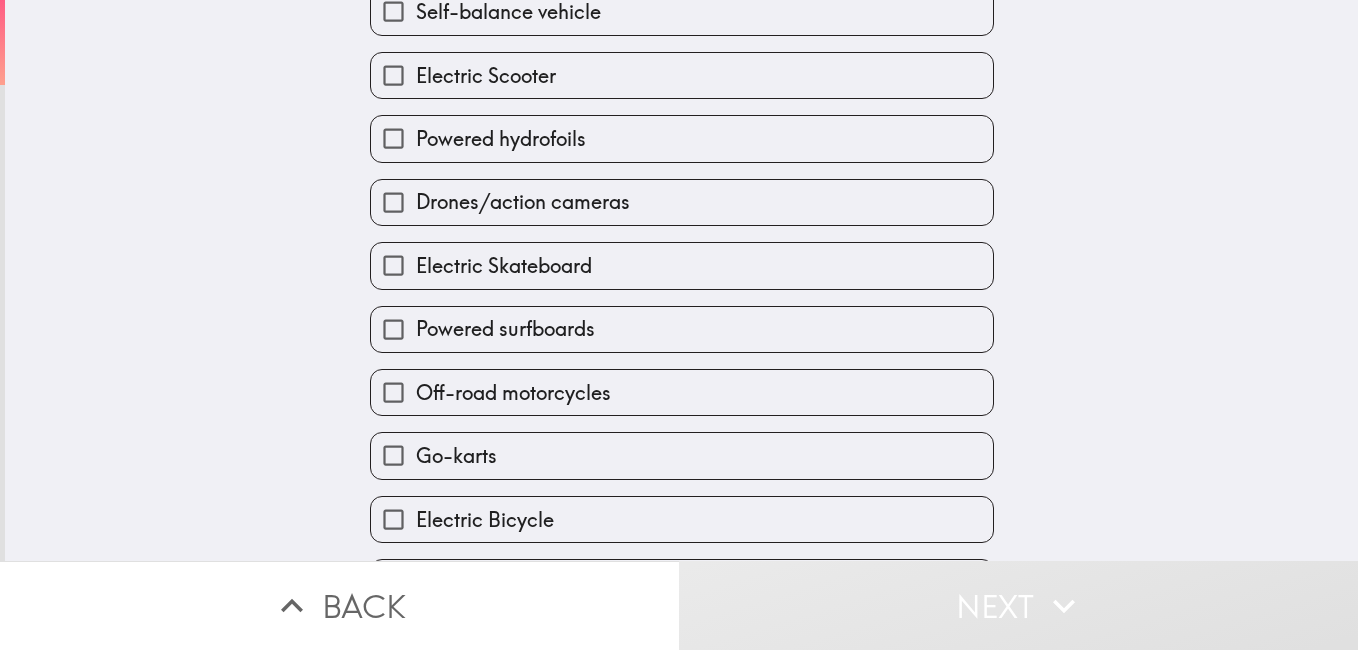 scroll, scrollTop: 320, scrollLeft: 0, axis: vertical 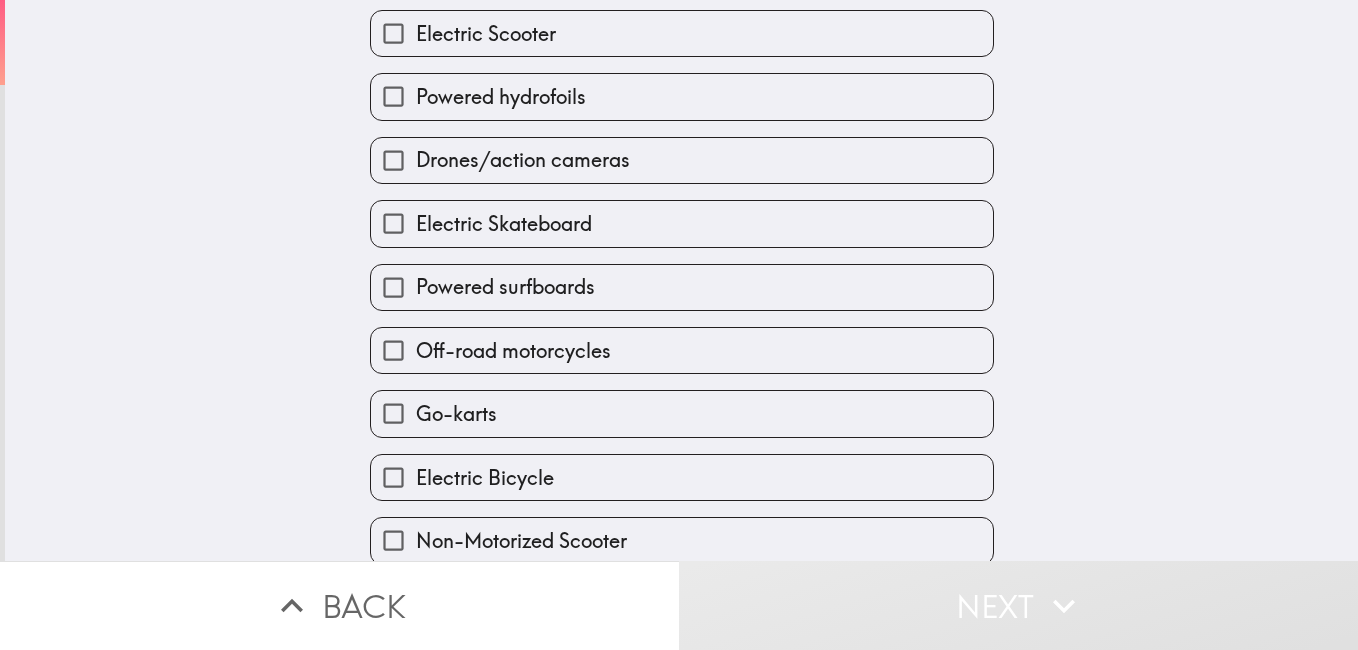 click on "Electric Skateboard" at bounding box center (393, 223) 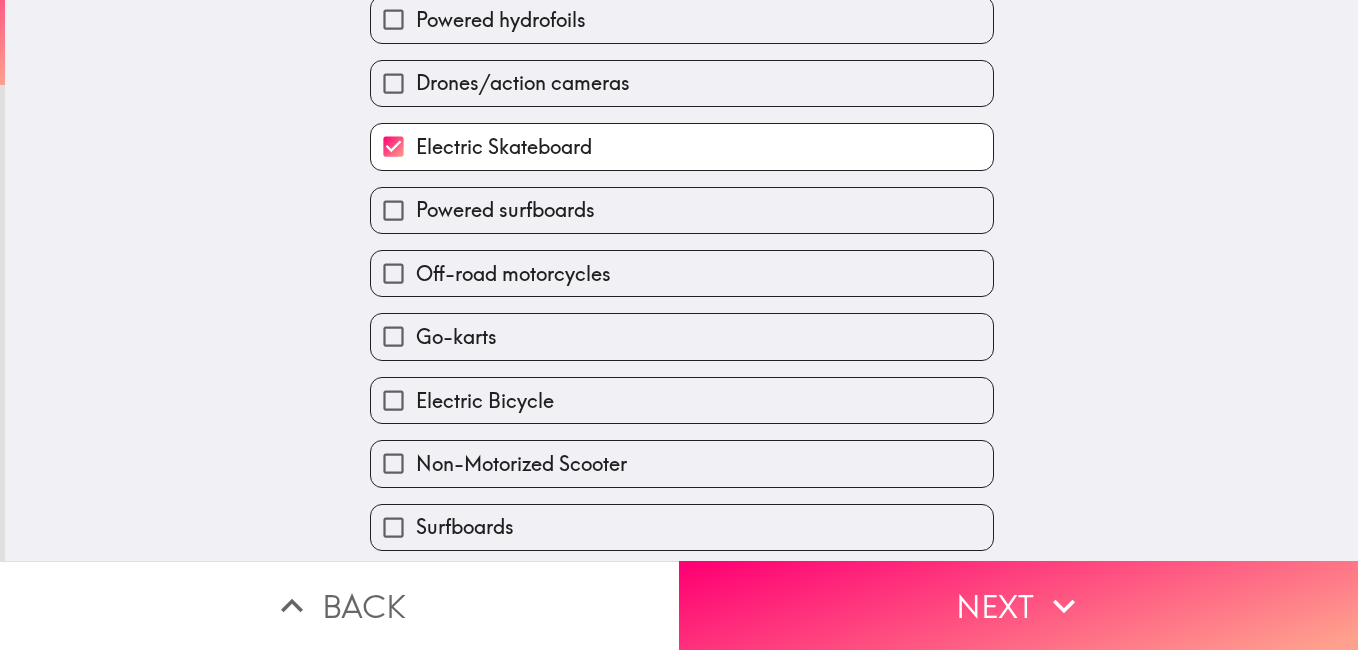 scroll, scrollTop: 400, scrollLeft: 0, axis: vertical 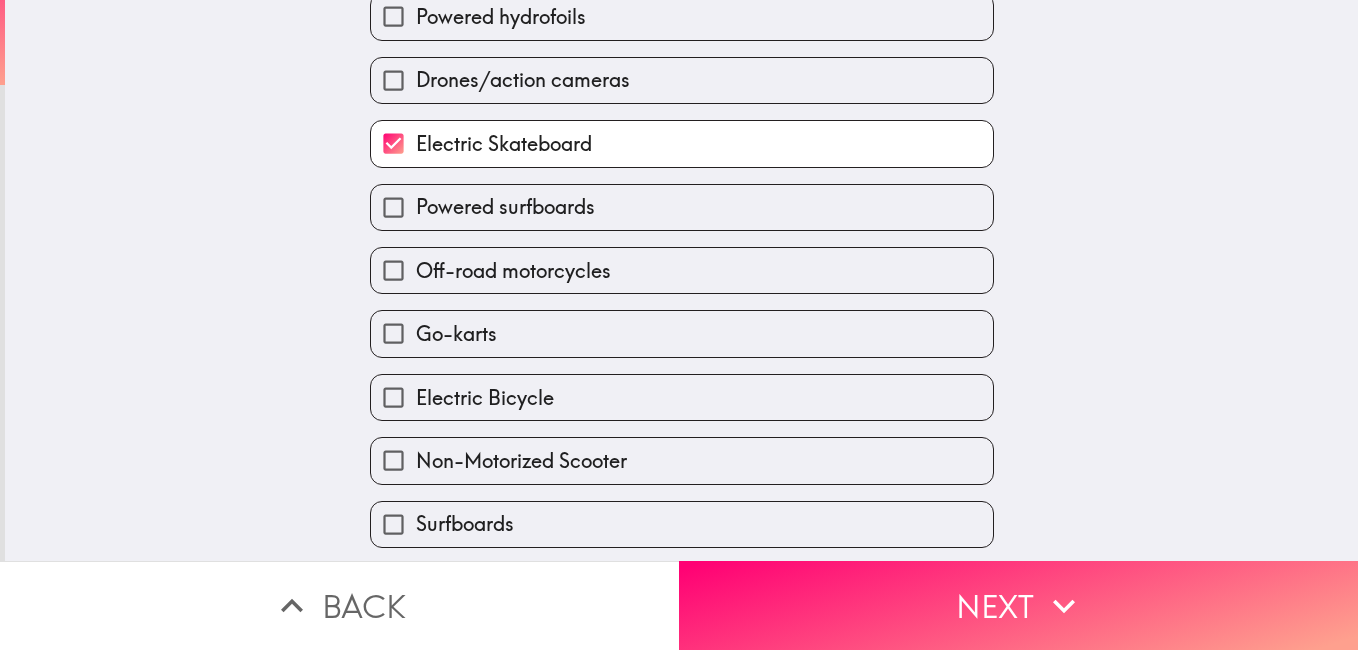 click on "Electric Bicycle" at bounding box center (393, 397) 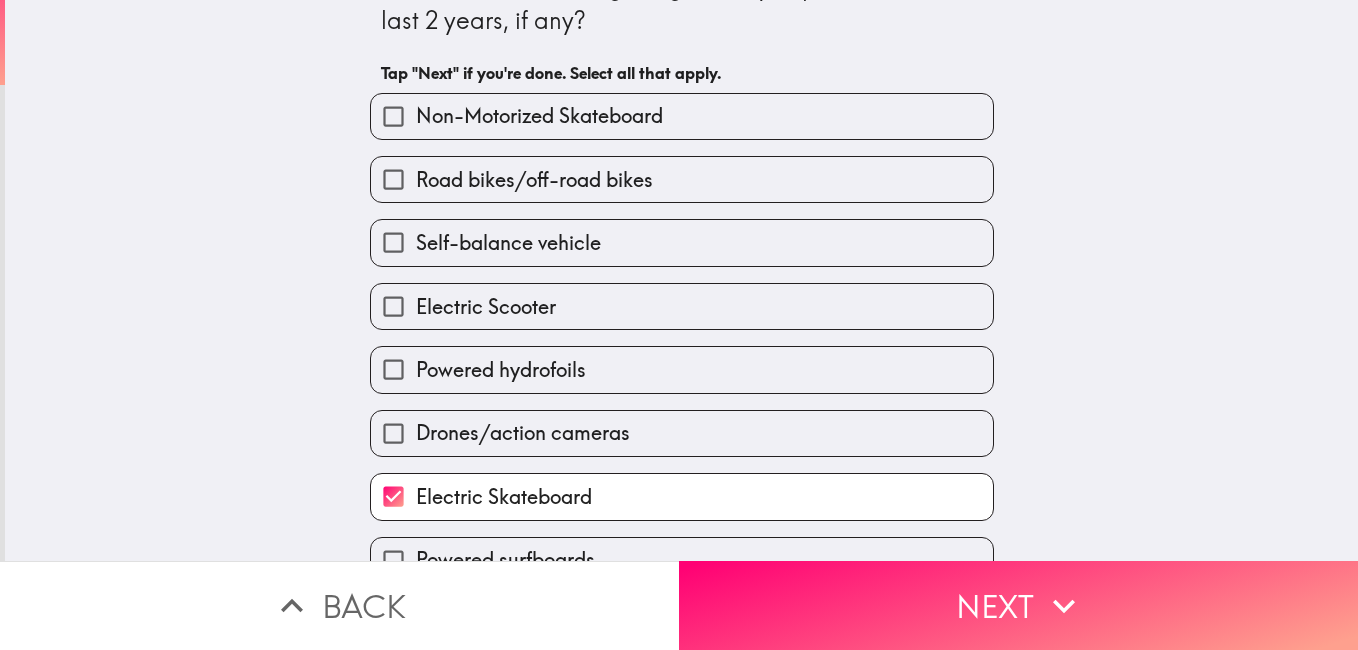 scroll, scrollTop: 9, scrollLeft: 0, axis: vertical 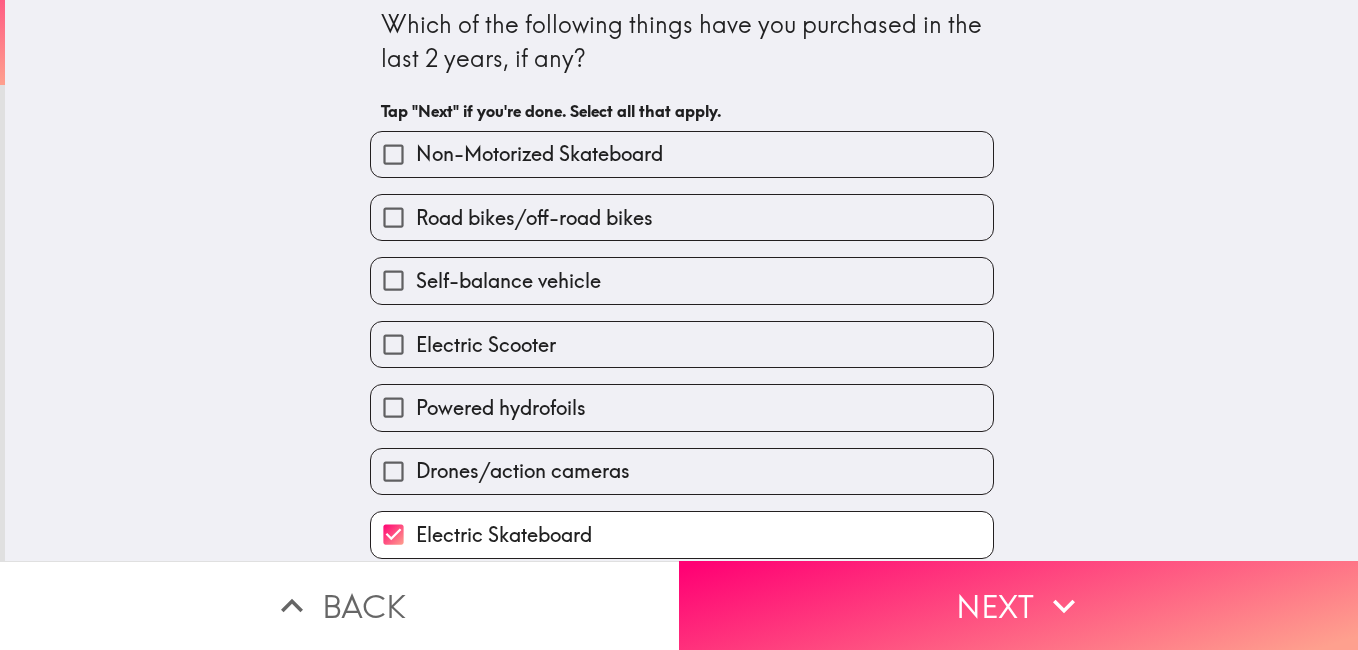 click on "Self-balance vehicle" at bounding box center [393, 280] 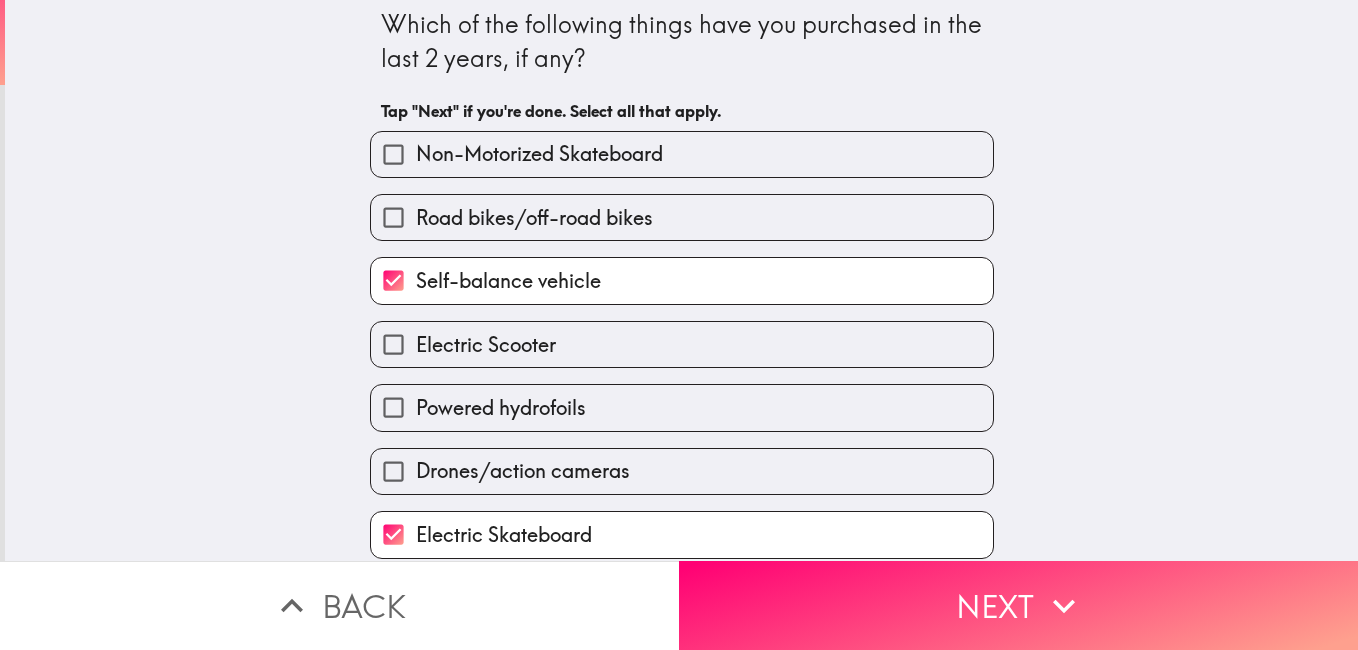 click on "Electric Scooter" at bounding box center [393, 344] 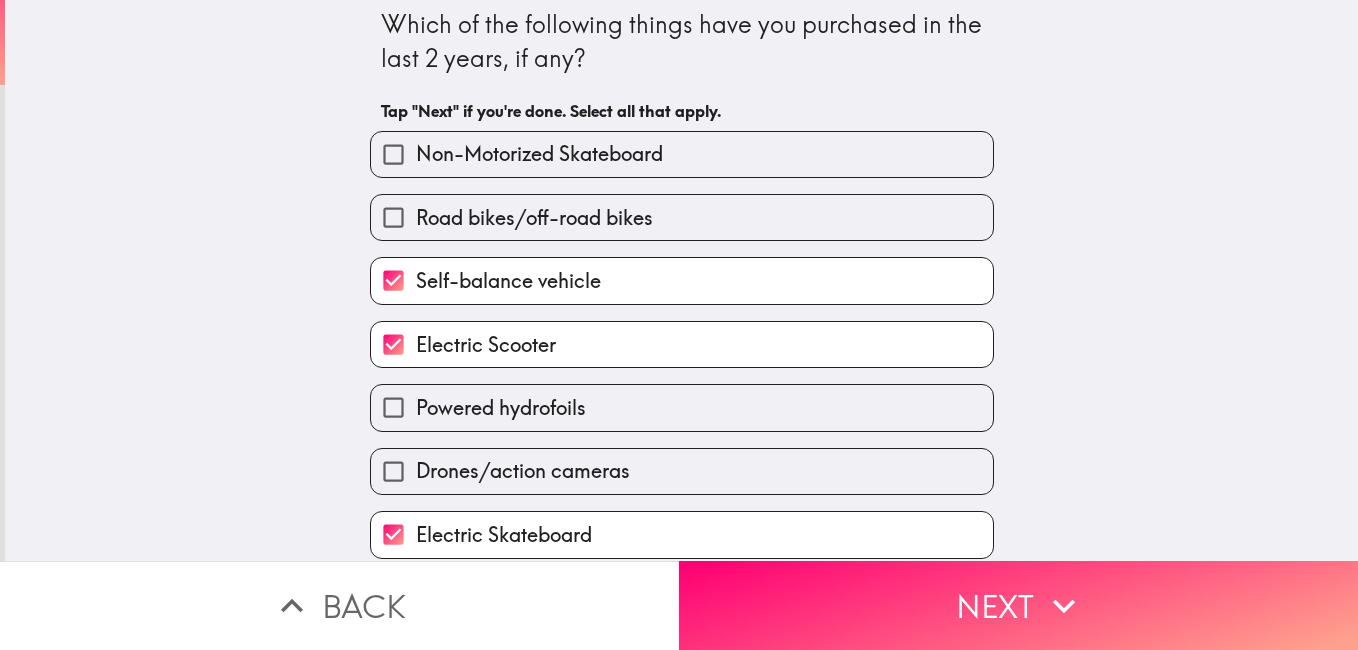 click on "Which of the following things have you purchased in the last 2 years, if any? Tap "Next" if you're done.   Select all that apply. Non-Motorized Skateboard Road bikes/off-road bikes Self-balance vehicle Electric Scooter Powered hydrofoils Drones/action cameras Electric Skateboard Powered surfboards Off-road motorcycles Go-karts Electric Bicycle Non-Motorized Scooter Surfboards Electric unicycles I have not purchased any of these things in the last 2 years" at bounding box center (681, 271) 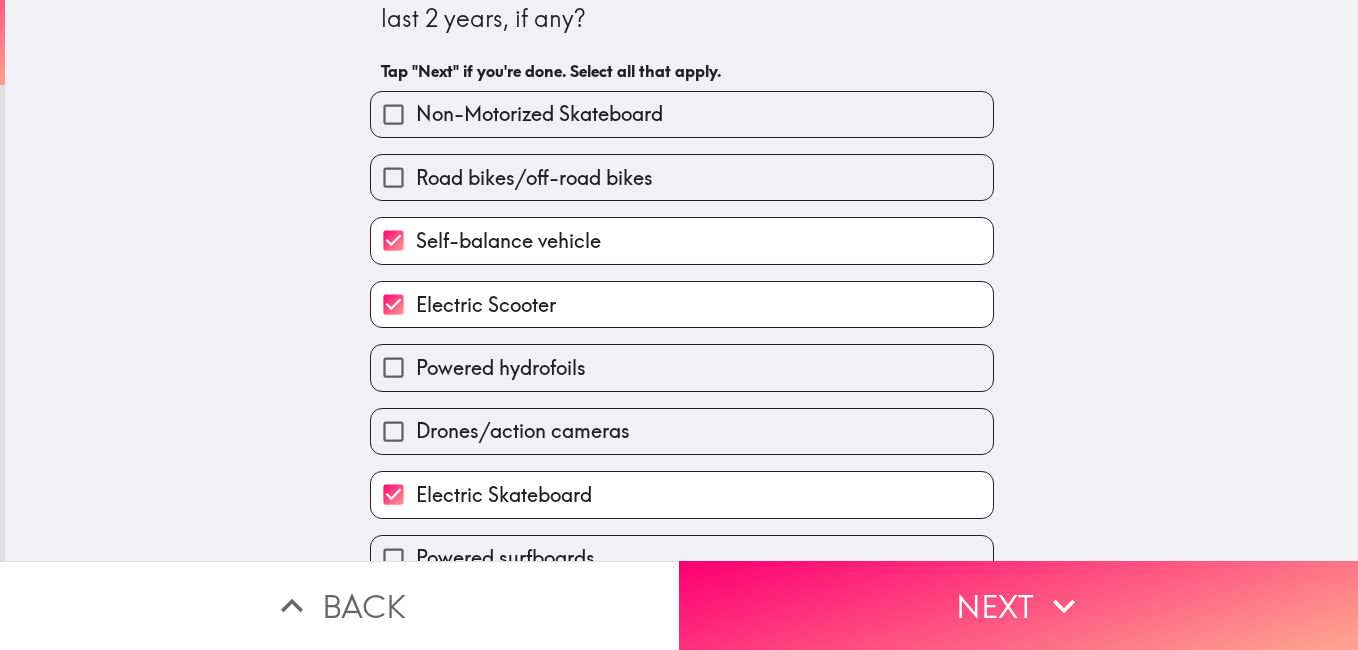 click on "Non-Motorized Skateboard" at bounding box center (393, 114) 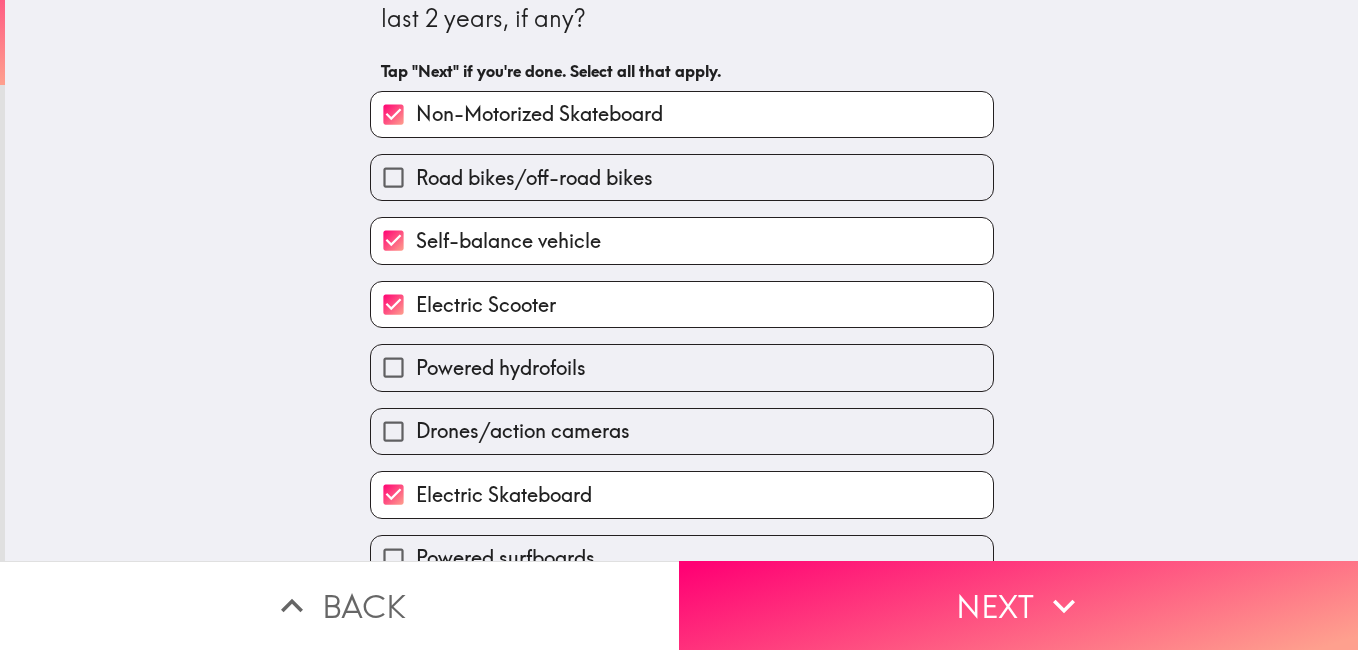 click on "Which of the following things have you purchased in the last 2 years, if any? Tap "Next" if you're done.   Select all that apply. Non-Motorized Skateboard Road bikes/off-road bikes Self-balance vehicle Electric Scooter Powered hydrofoils Drones/action cameras Electric Skateboard Powered surfboards Off-road motorcycles Go-karts Electric Bicycle Non-Motorized Scooter Surfboards Electric unicycles I have not purchased any of these things in the last 2 years" at bounding box center [681, 231] 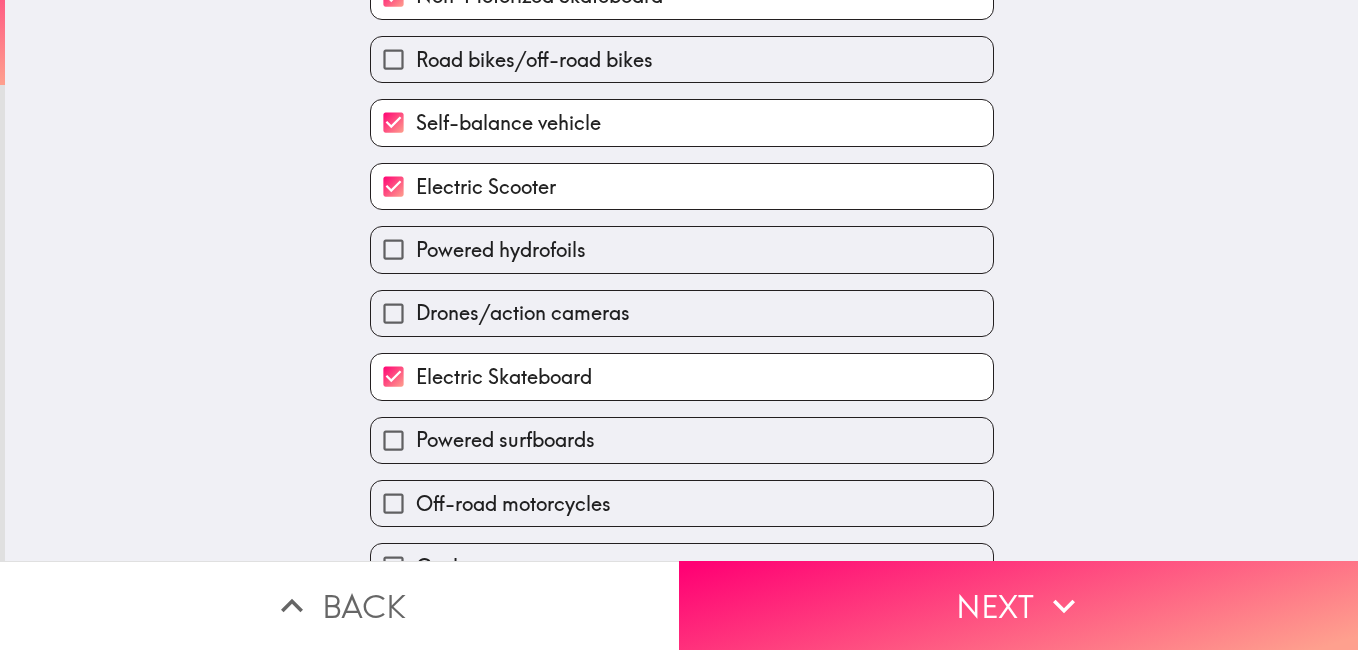 scroll, scrollTop: 169, scrollLeft: 0, axis: vertical 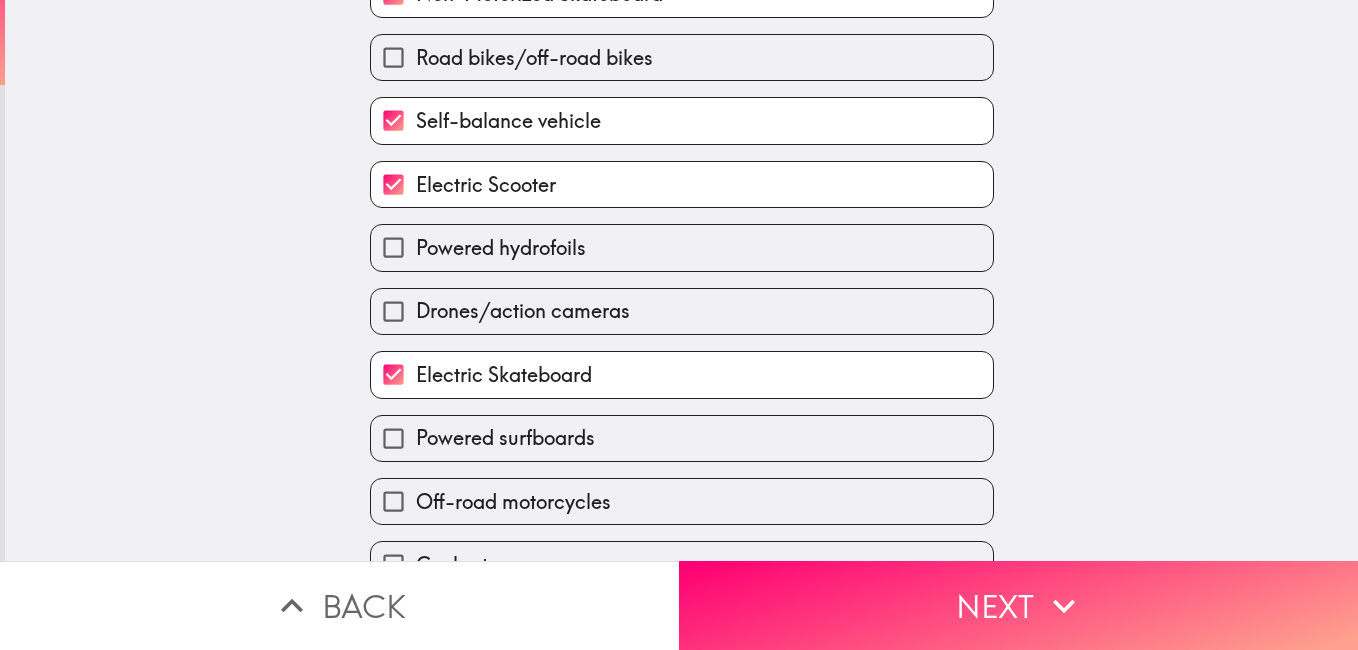 click on "Powered surfboards" at bounding box center [393, 438] 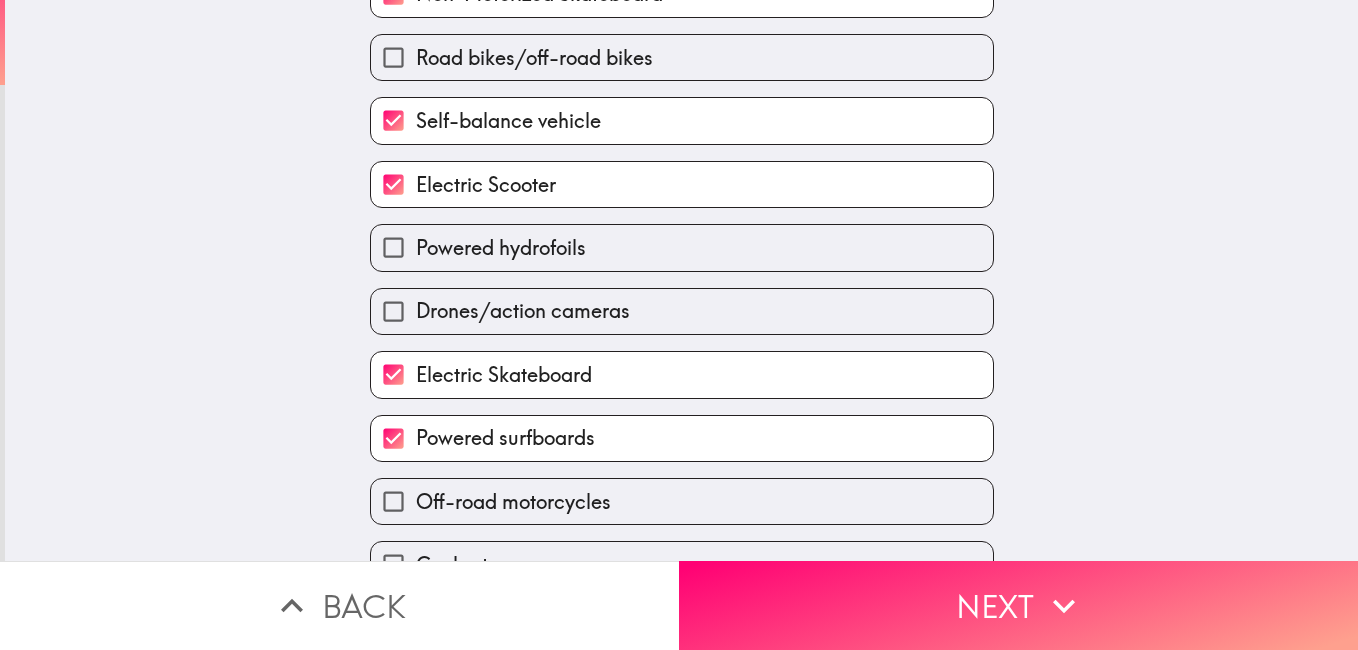 click on "Which of the following things have you purchased in the last 2 years, if any? Tap "Next" if you're done.   Select all that apply. Non-Motorized Skateboard Road bikes/off-road bikes Self-balance vehicle Electric Scooter Powered hydrofoils Drones/action cameras Electric Skateboard Powered surfboards Off-road motorcycles Go-karts Electric Bicycle Non-Motorized Scooter Surfboards Electric unicycles I have not purchased any of these things in the last 2 years" at bounding box center (681, 280) 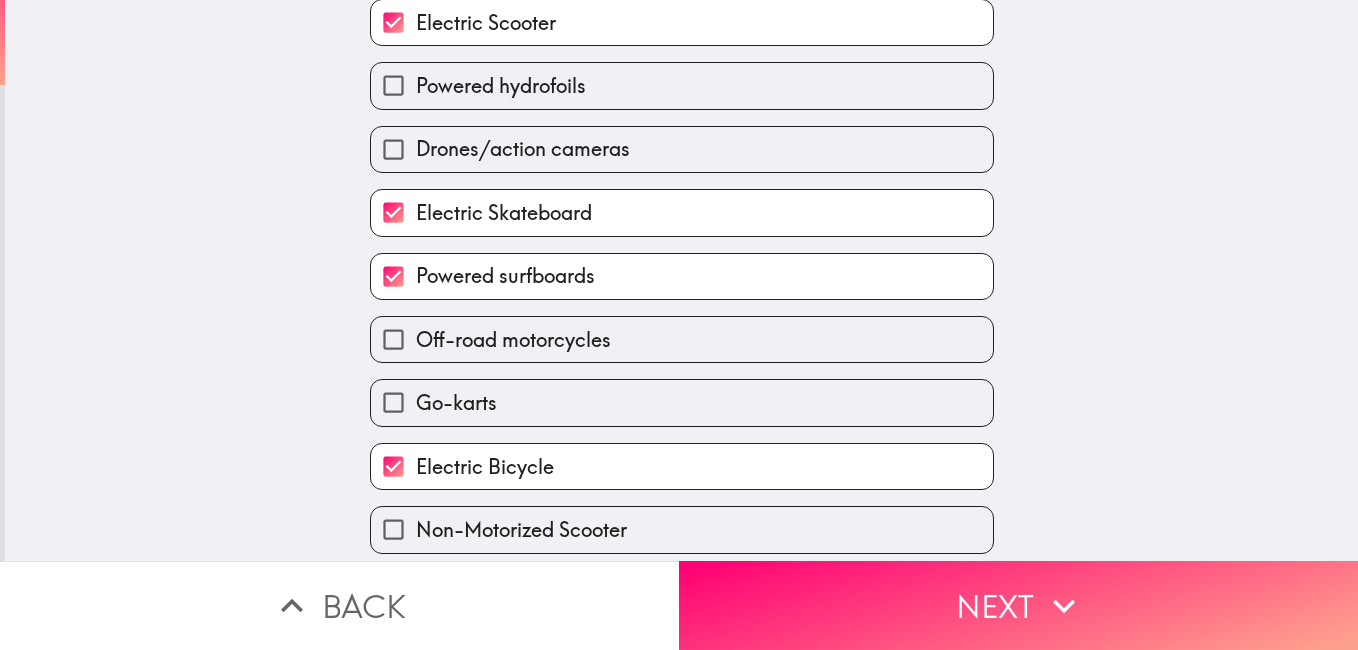 scroll, scrollTop: 329, scrollLeft: 0, axis: vertical 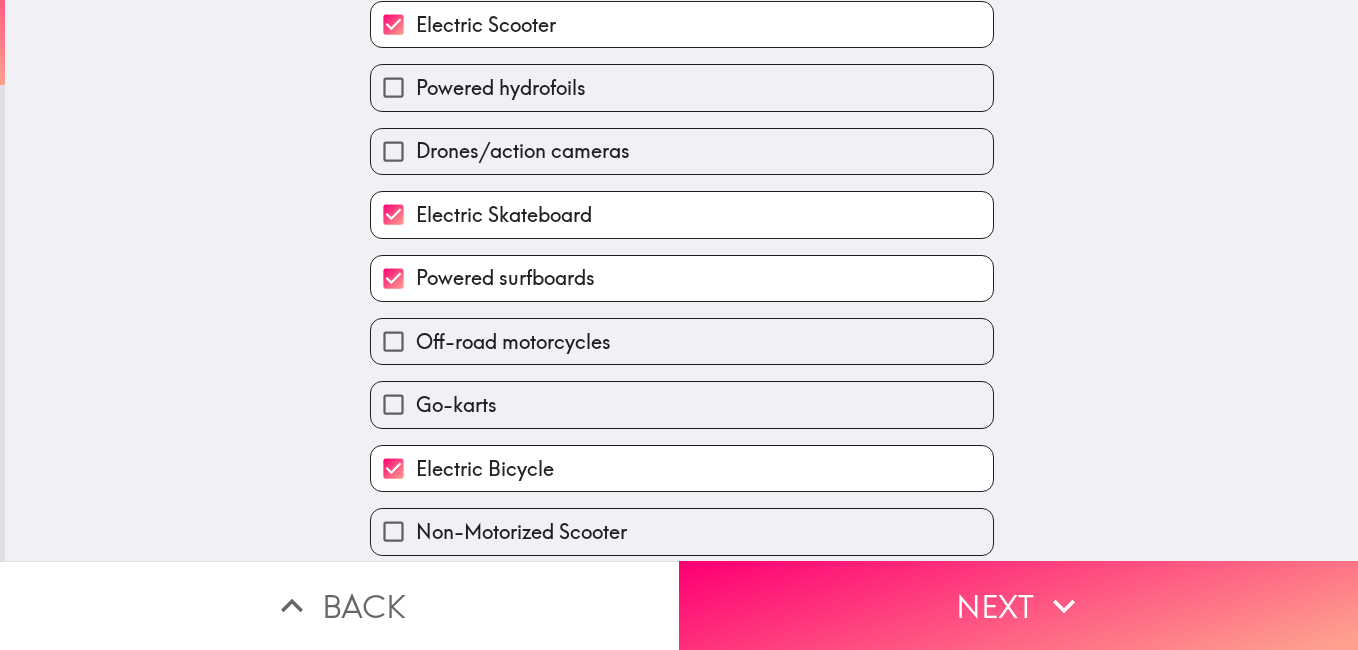 click on "Non-Motorized Scooter" at bounding box center (393, 531) 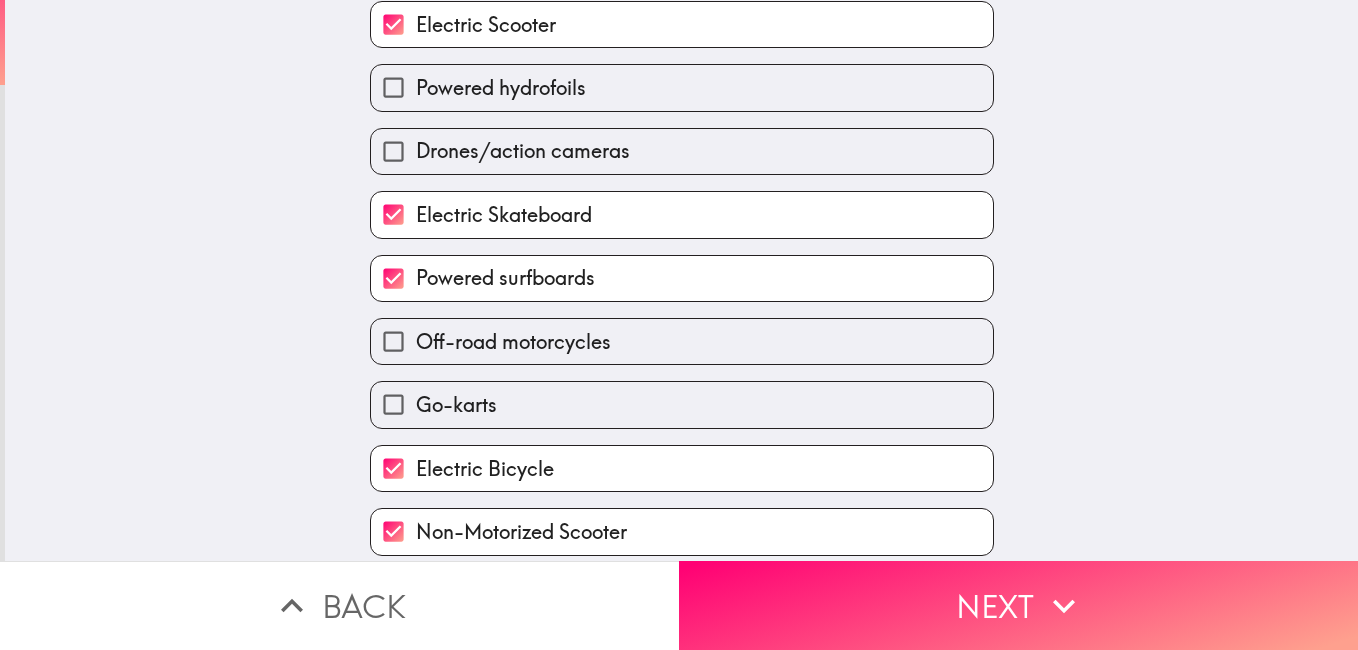click on "Which of the following things have you purchased in the last 2 years, if any? Tap "Next" if you're done.   Select all that apply. Non-Motorized Skateboard Road bikes/off-road bikes Self-balance vehicle Electric Scooter Powered hydrofoils Drones/action cameras Electric Skateboard Powered surfboards Off-road motorcycles Go-karts Electric Bicycle Non-Motorized Scooter Surfboards Electric unicycles I have not purchased any of these things in the last 2 years" at bounding box center [681, 280] 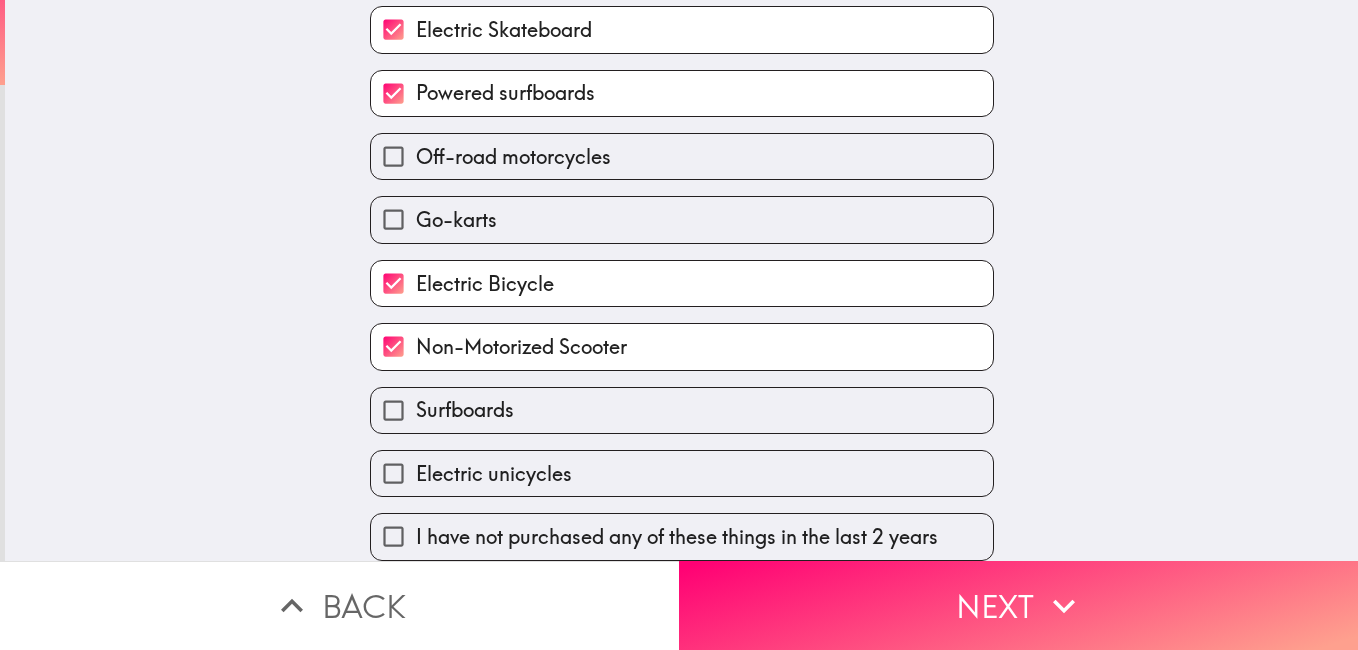 scroll, scrollTop: 529, scrollLeft: 0, axis: vertical 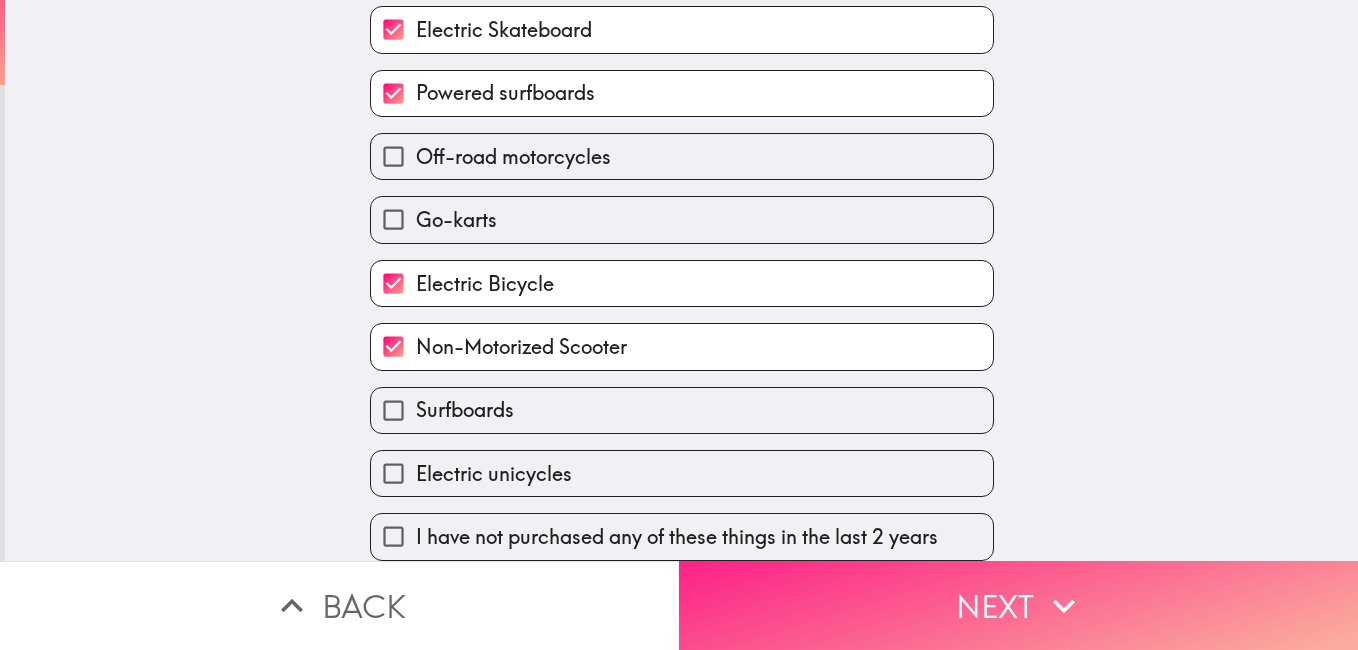 click on "Next" at bounding box center (1018, 605) 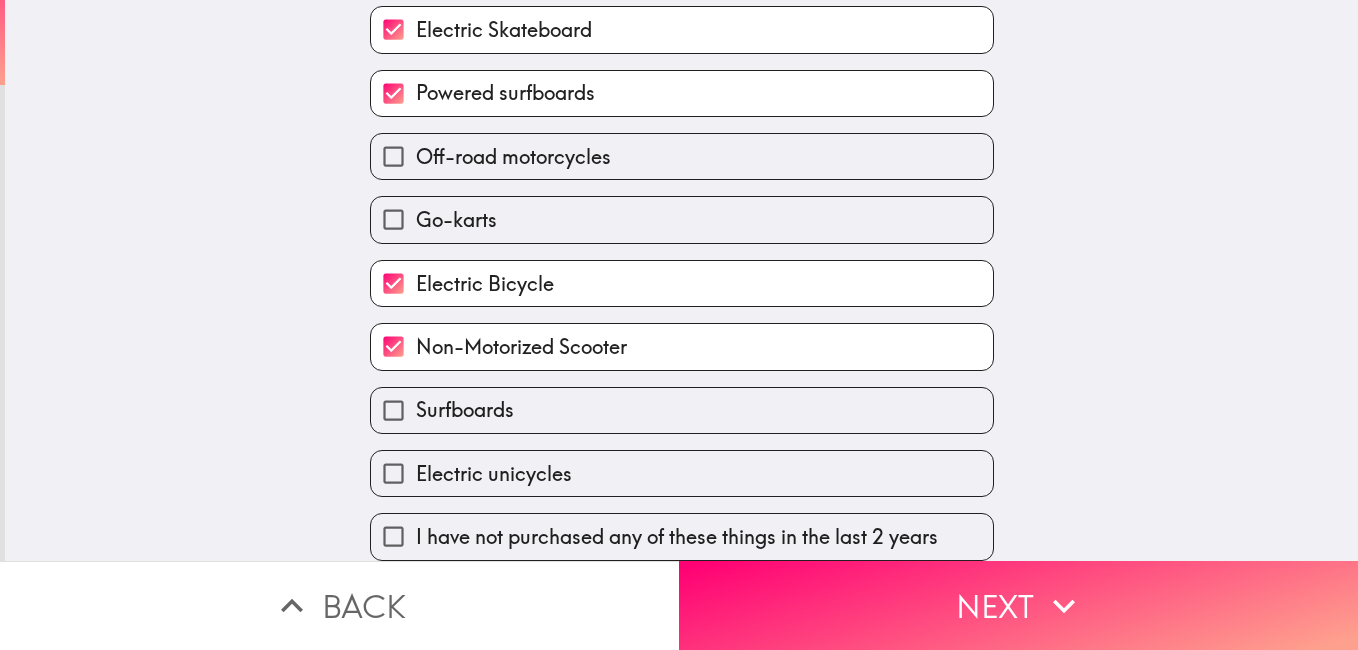 scroll, scrollTop: 516, scrollLeft: 0, axis: vertical 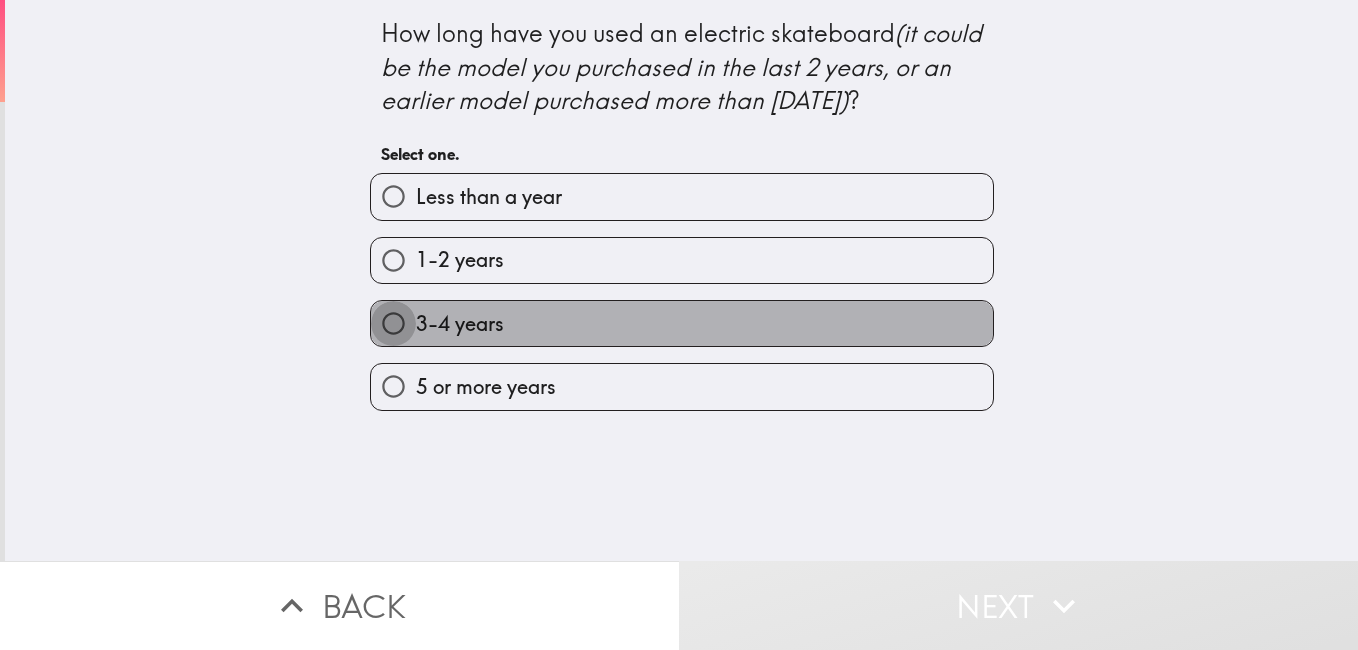 click on "3-4 years" at bounding box center [393, 323] 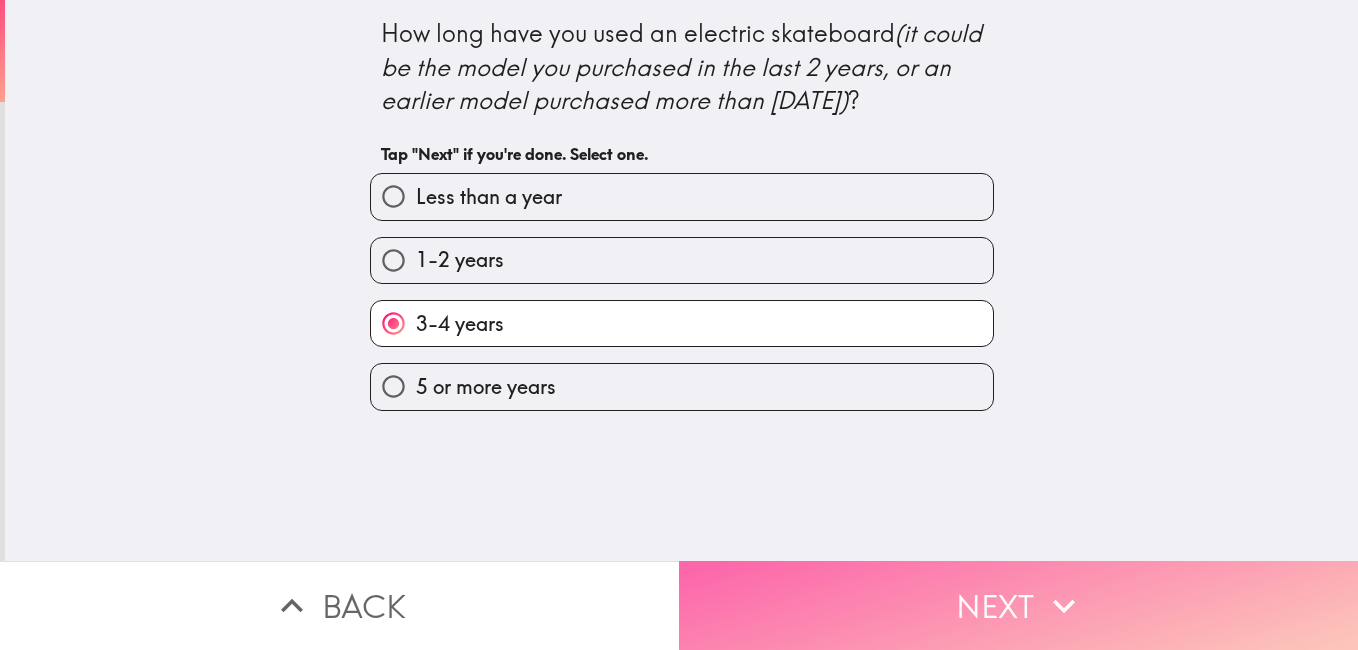 click on "Next" at bounding box center (1018, 605) 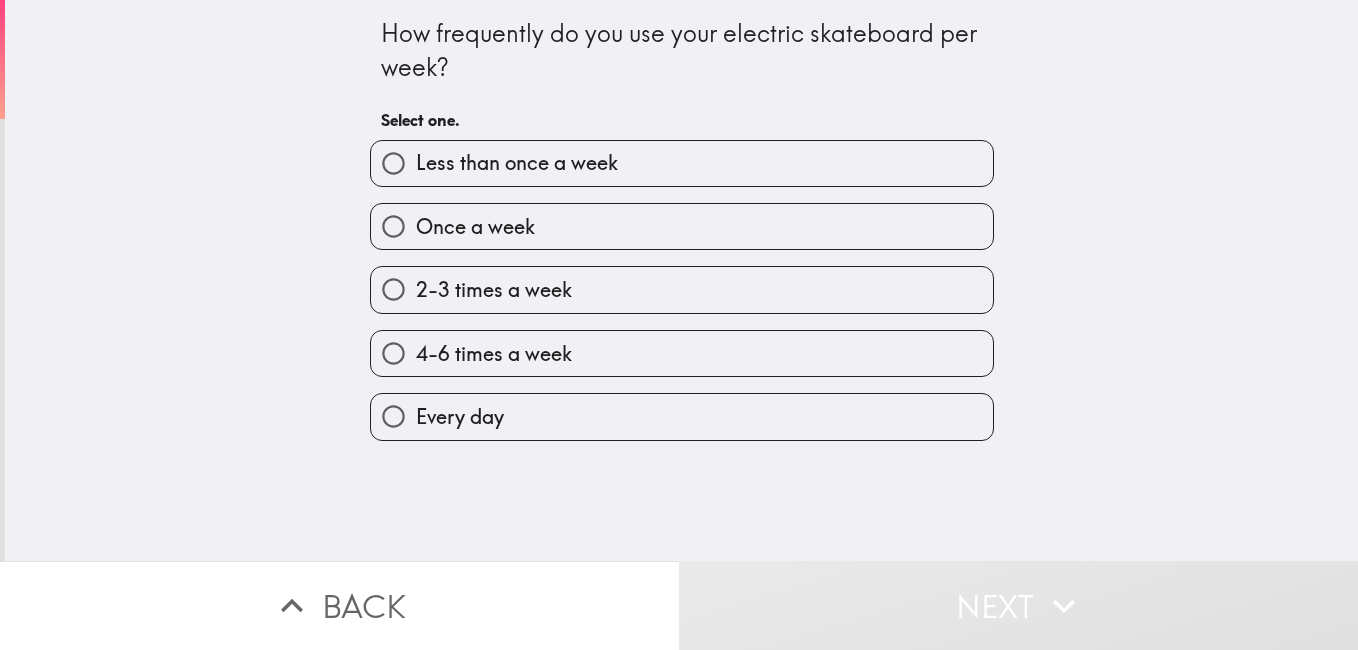 click on "4-6 times a week" at bounding box center [393, 353] 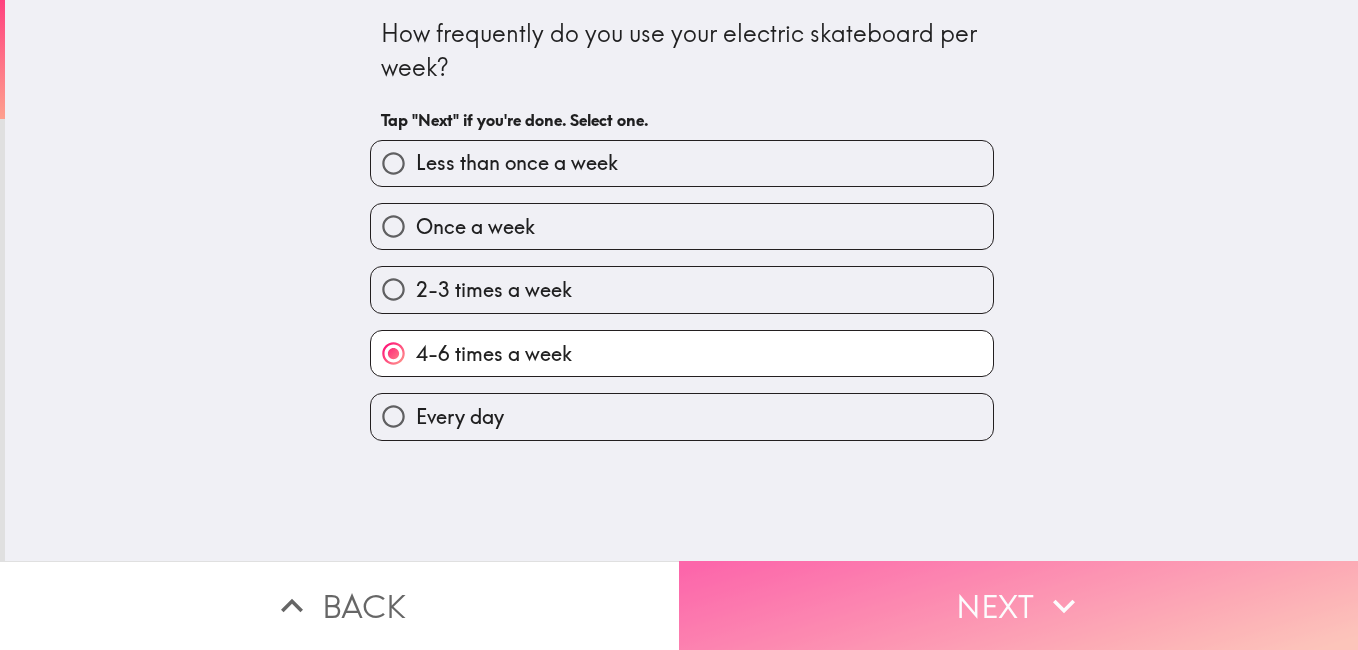 click on "Next" at bounding box center (1018, 605) 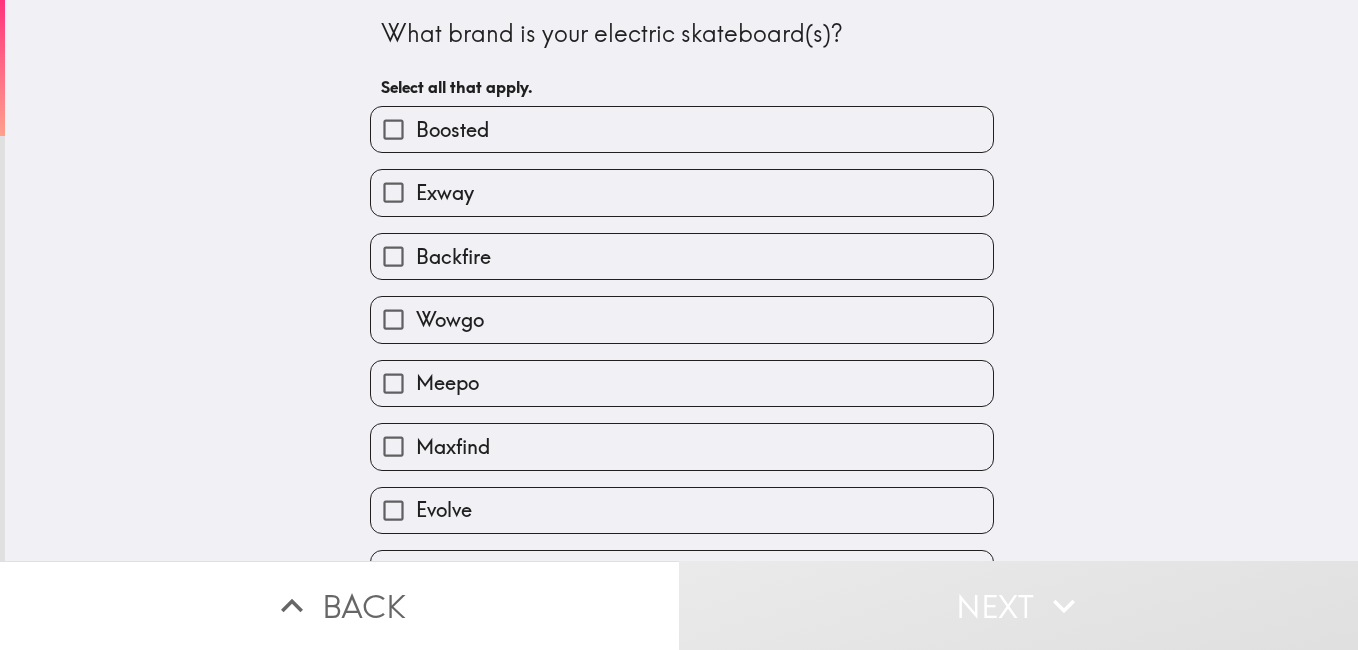 click on "What brand is your electric skateboard(s)? Select all that apply. Boosted Exway Backfire Wowgo Meepo Maxfind Evolve Other" at bounding box center (681, 280) 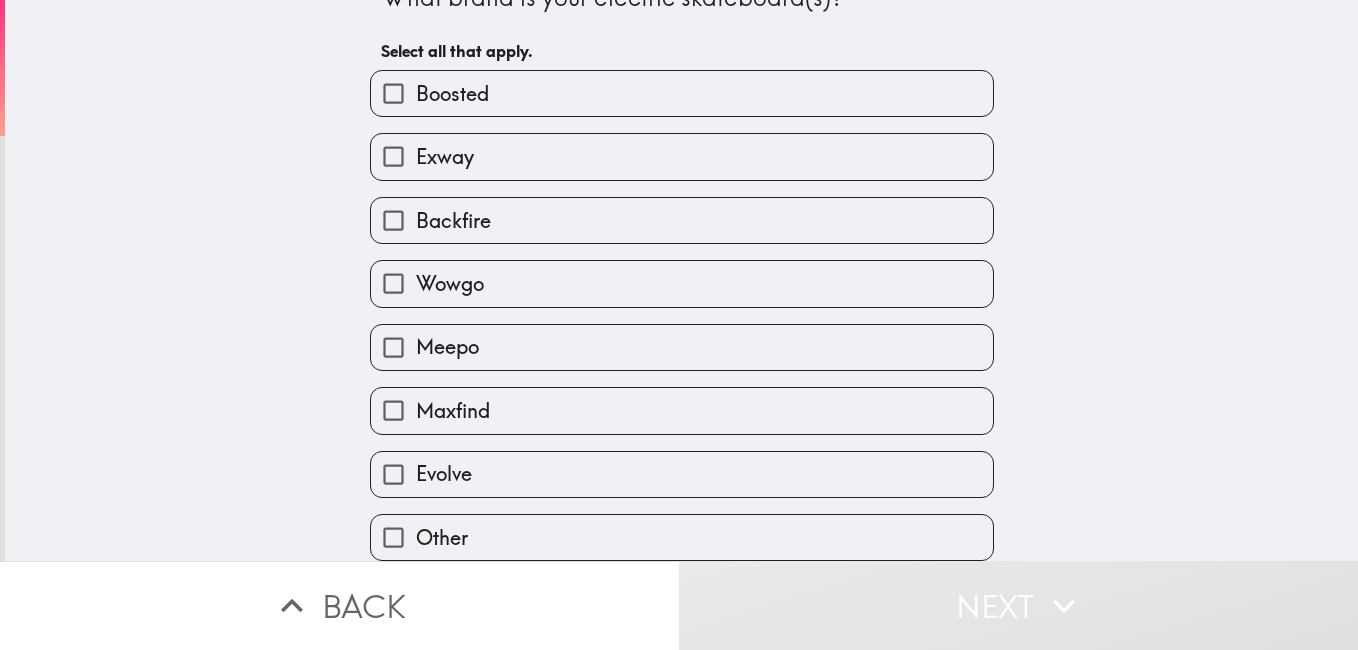 scroll, scrollTop: 51, scrollLeft: 0, axis: vertical 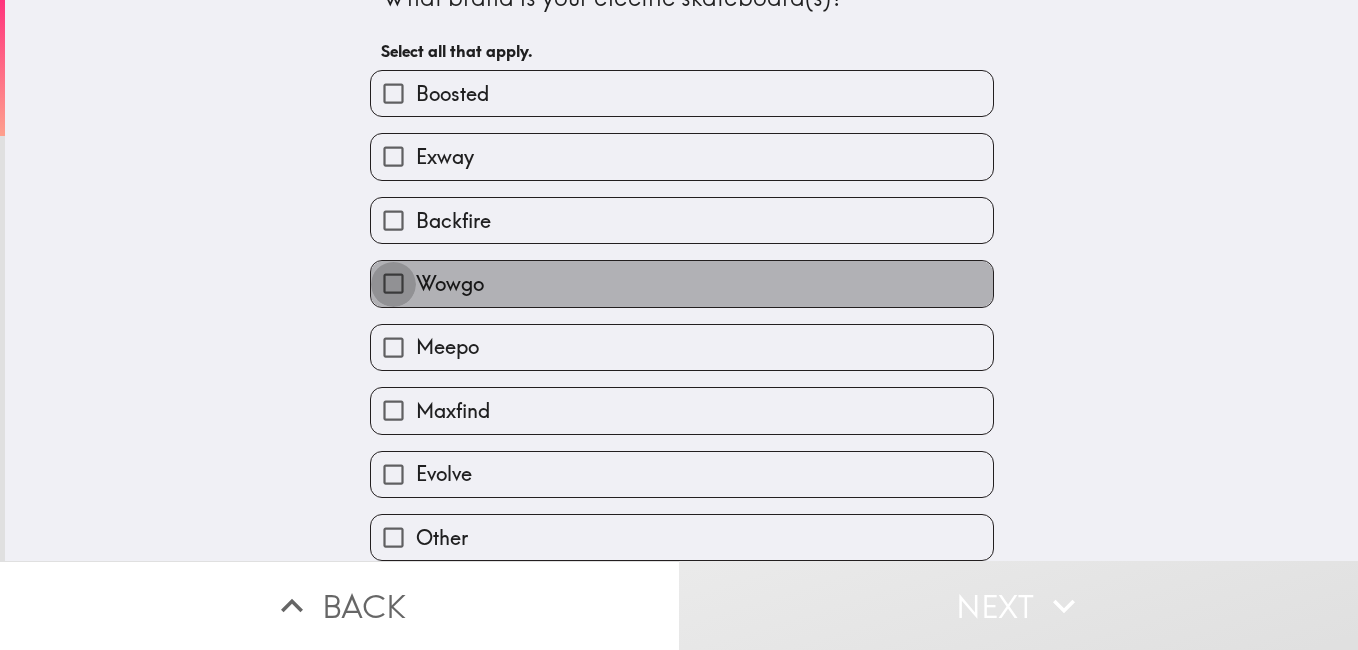 click on "Wowgo" at bounding box center [393, 283] 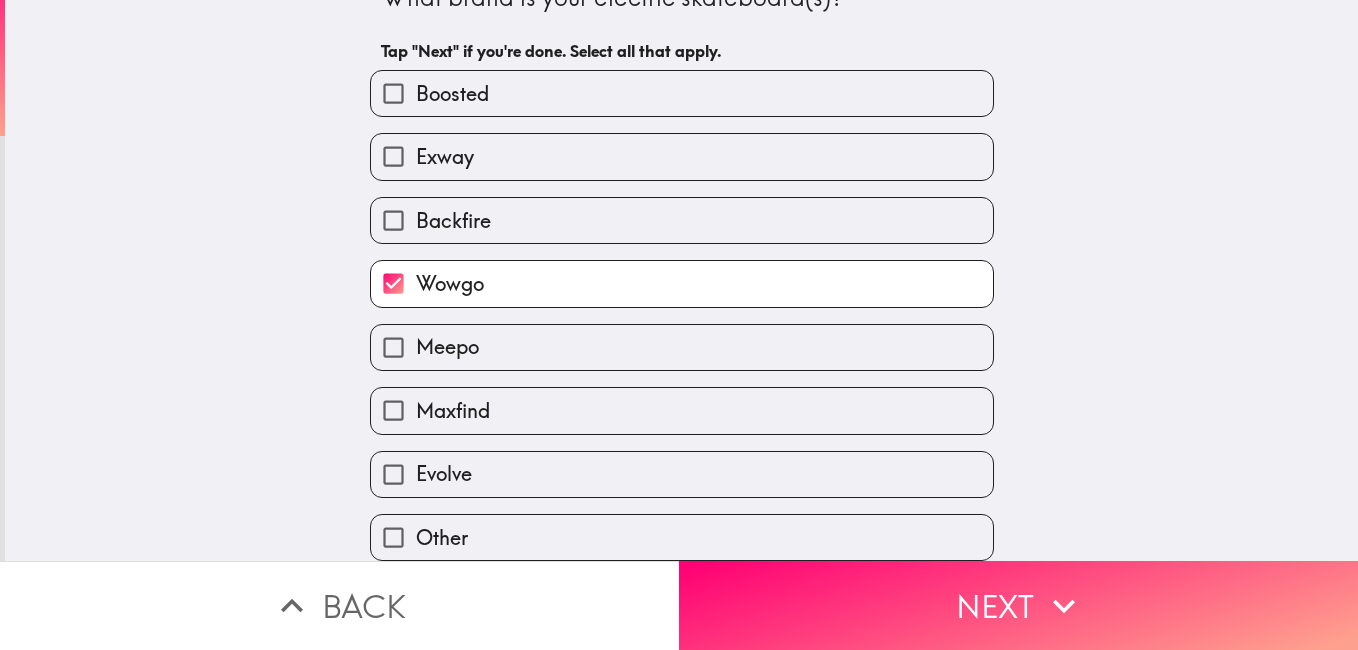 click on "Meepo" at bounding box center [393, 347] 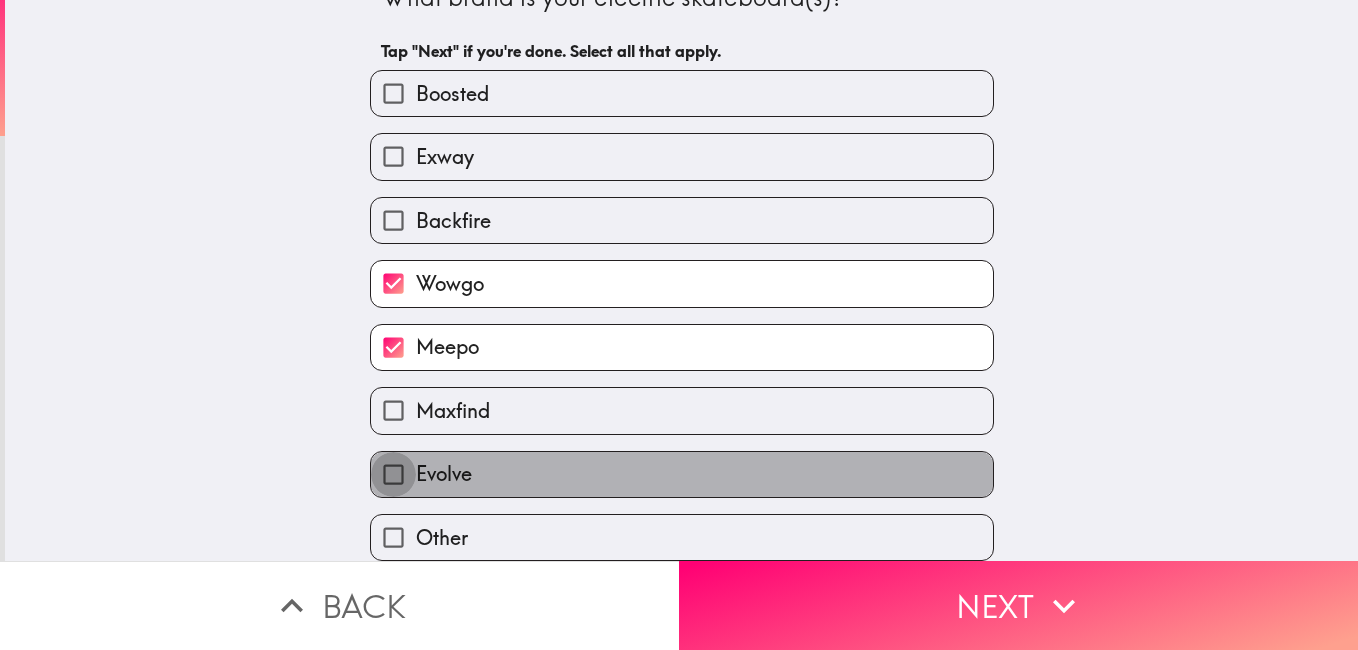 click on "Evolve" at bounding box center (393, 474) 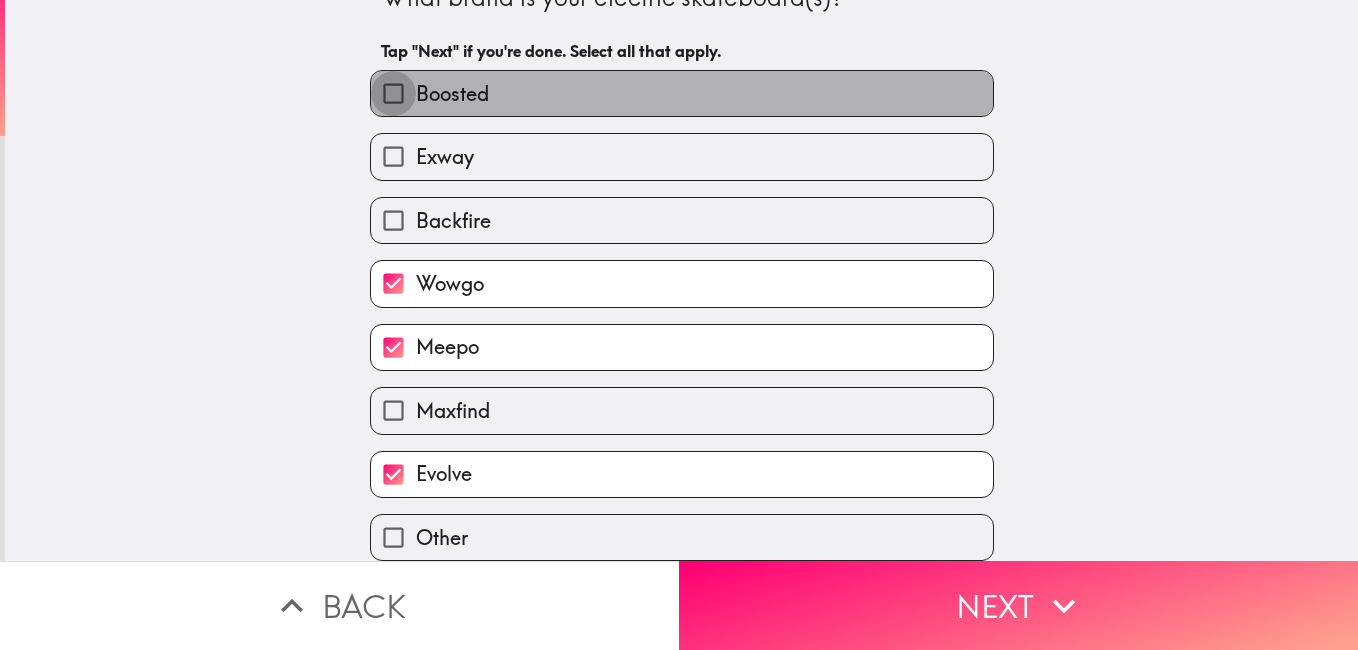 click on "Boosted" at bounding box center [393, 93] 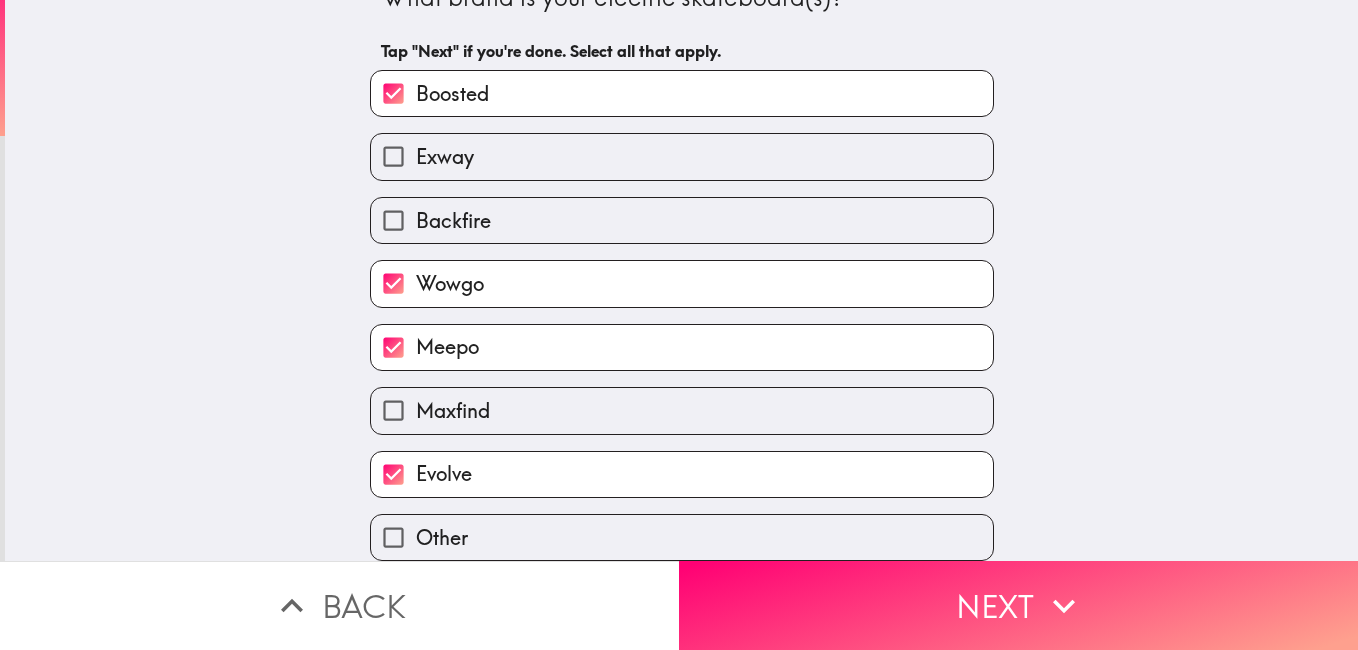 click on "What brand is your electric skateboard(s)? Tap "Next" if you're done.   Select all that apply. Boosted Exway Backfire Wowgo Meepo Maxfind Evolve Other" at bounding box center [681, 244] 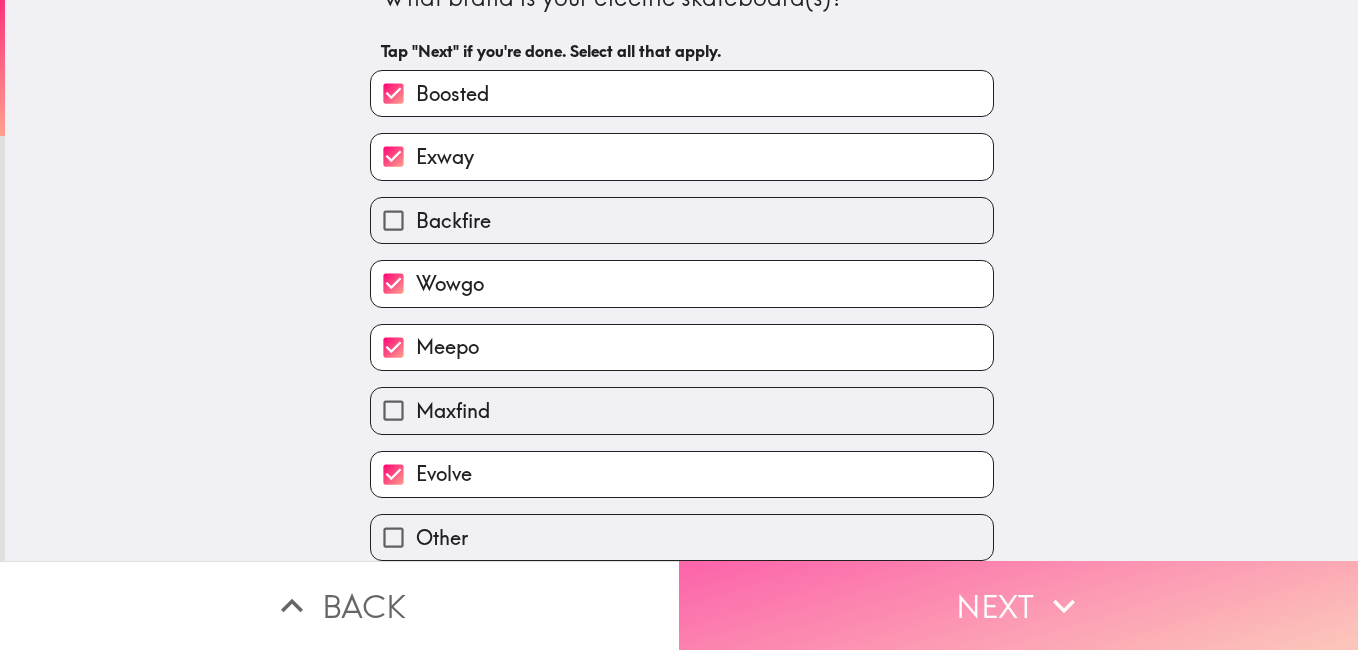 click 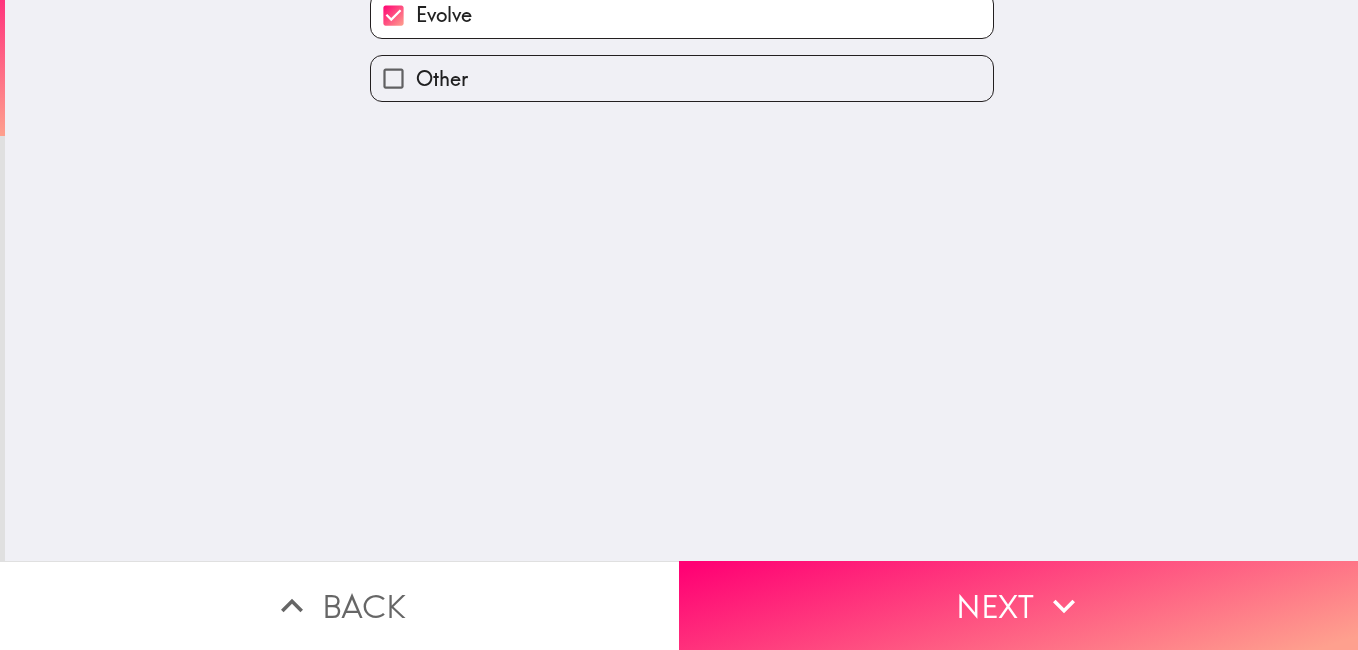 scroll, scrollTop: 0, scrollLeft: 0, axis: both 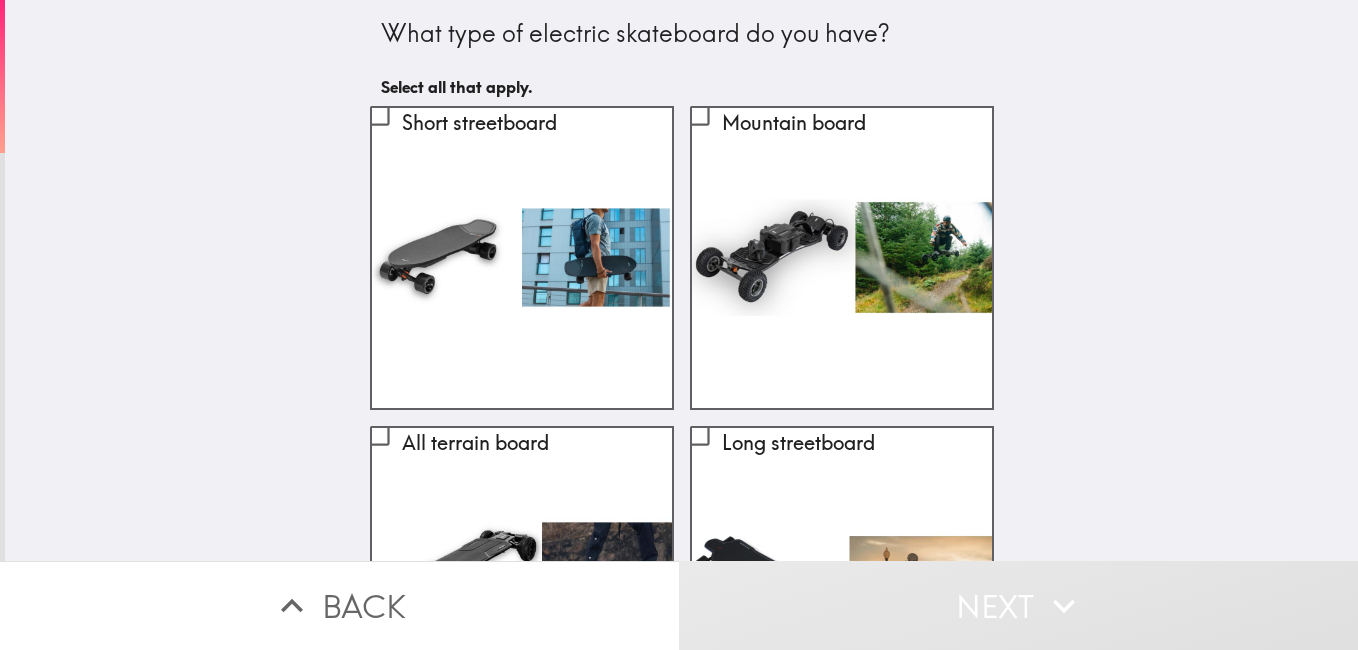 click on "What type of electric skateboard do you have? Select all that apply. Short streetboard Mountain board All terrain board Long streetboard Other" at bounding box center (681, 280) 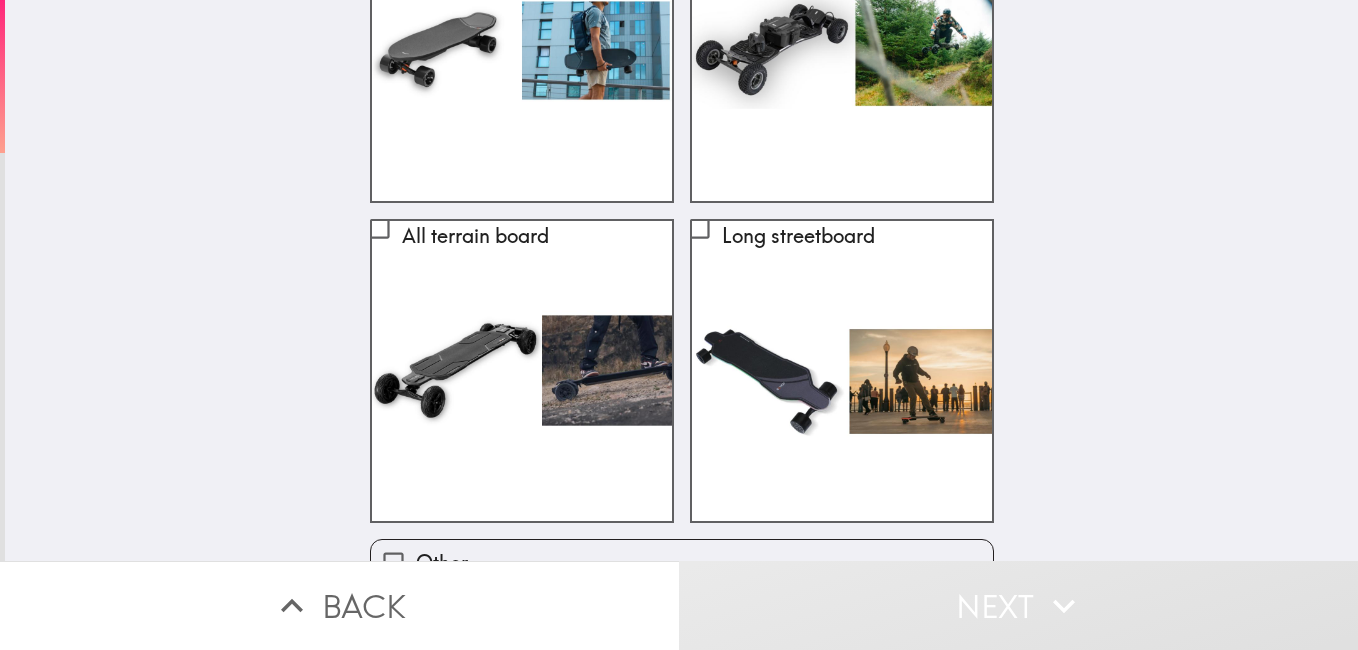 scroll, scrollTop: 167, scrollLeft: 0, axis: vertical 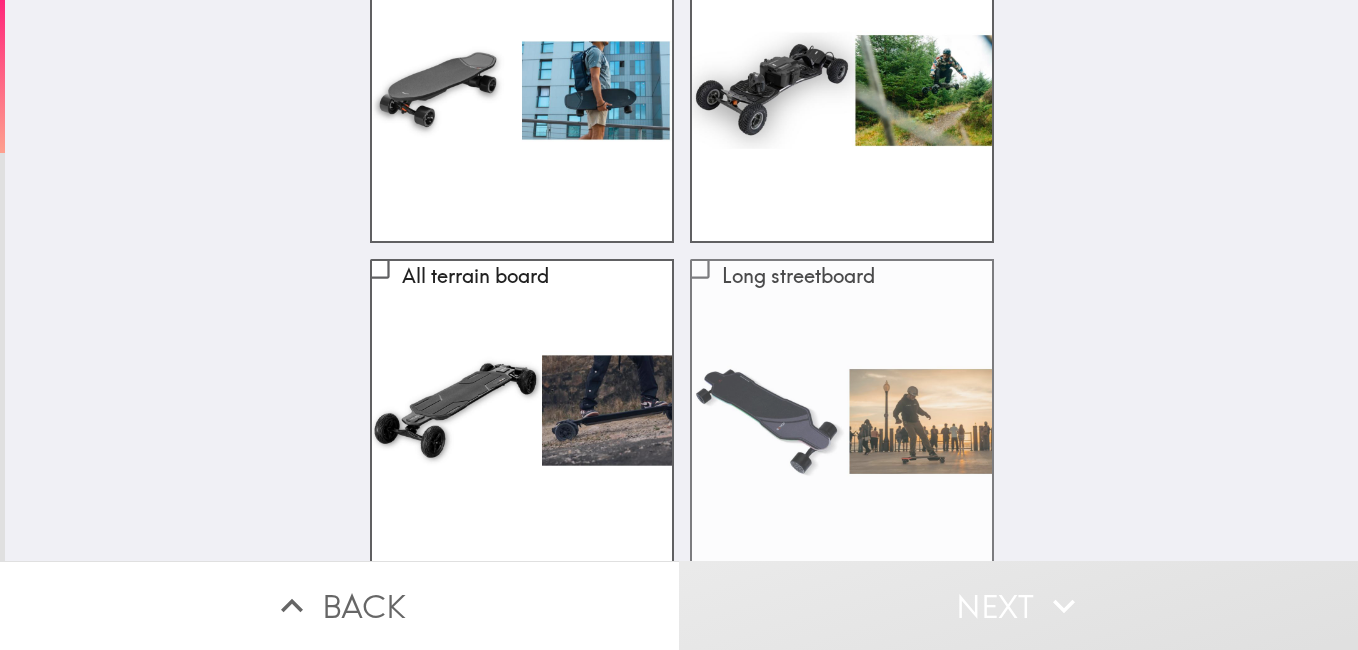 click on "Long streetboard" at bounding box center (699, 268) 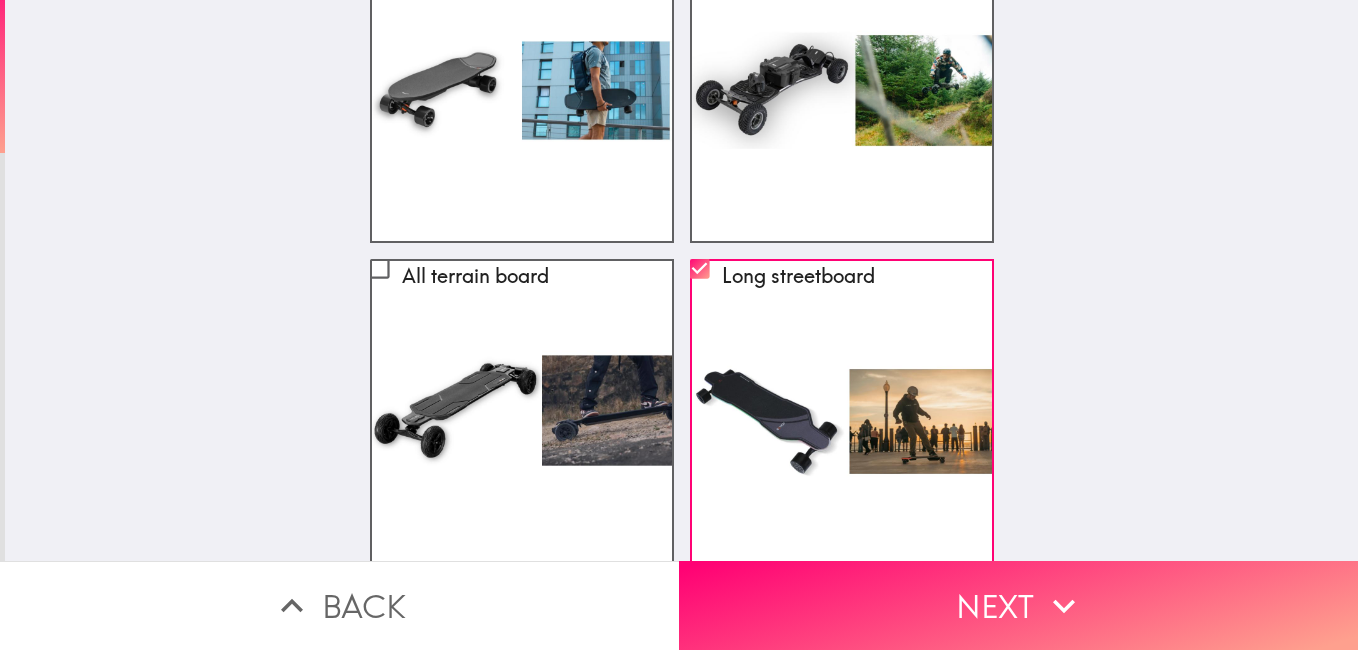 click on "What type of electric skateboard do you have? Tap "Next" if you're done.   Select all that apply. Short streetboard Mountain board All terrain board Long streetboard Other" at bounding box center [681, 113] 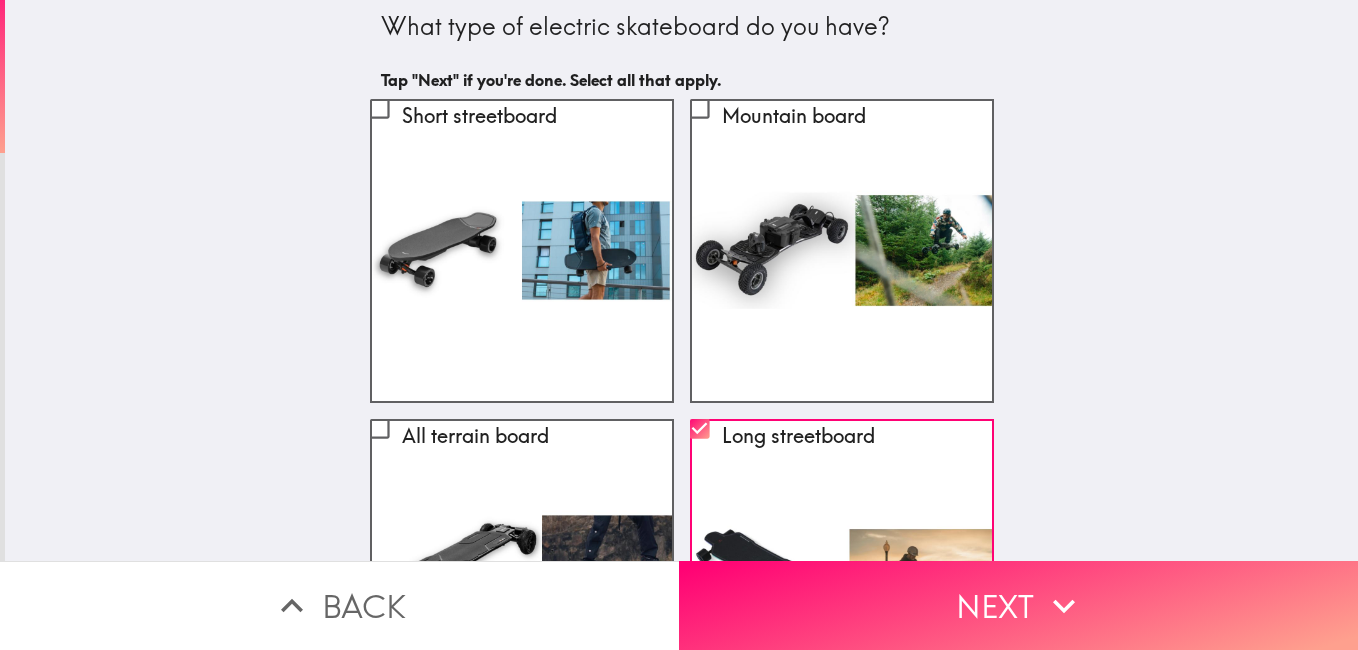 scroll, scrollTop: 0, scrollLeft: 0, axis: both 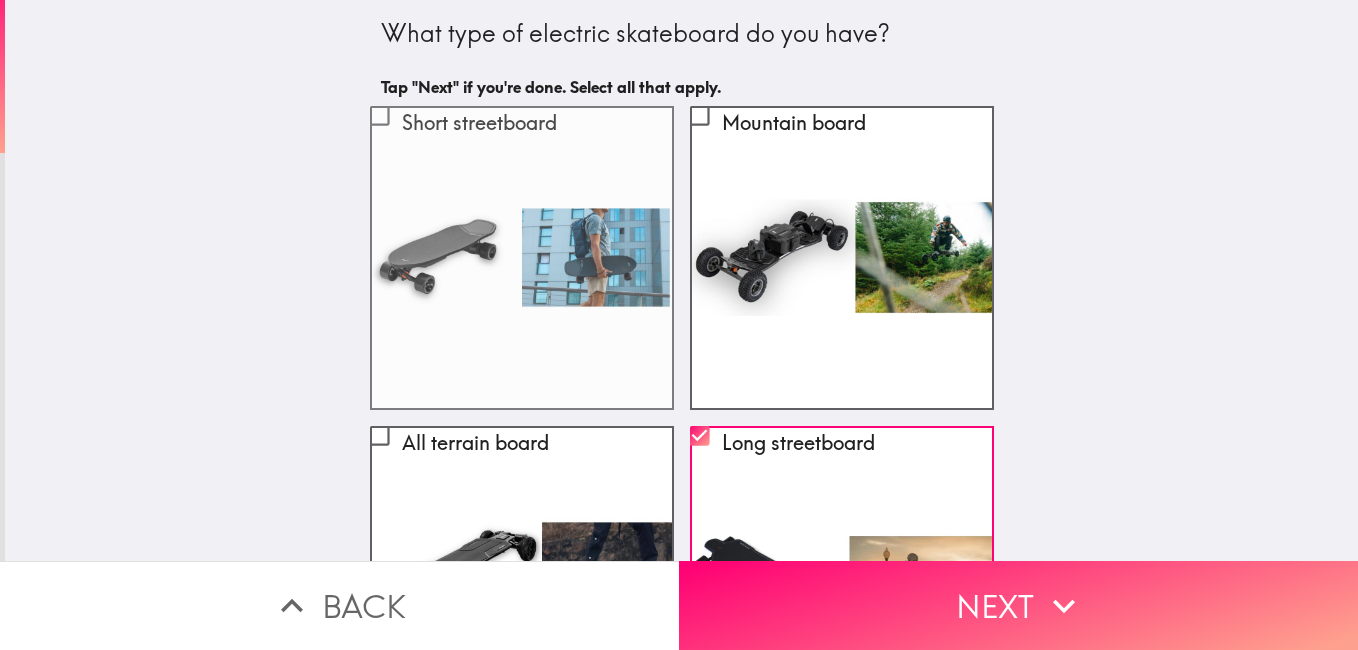 click on "Short streetboard" at bounding box center [379, 115] 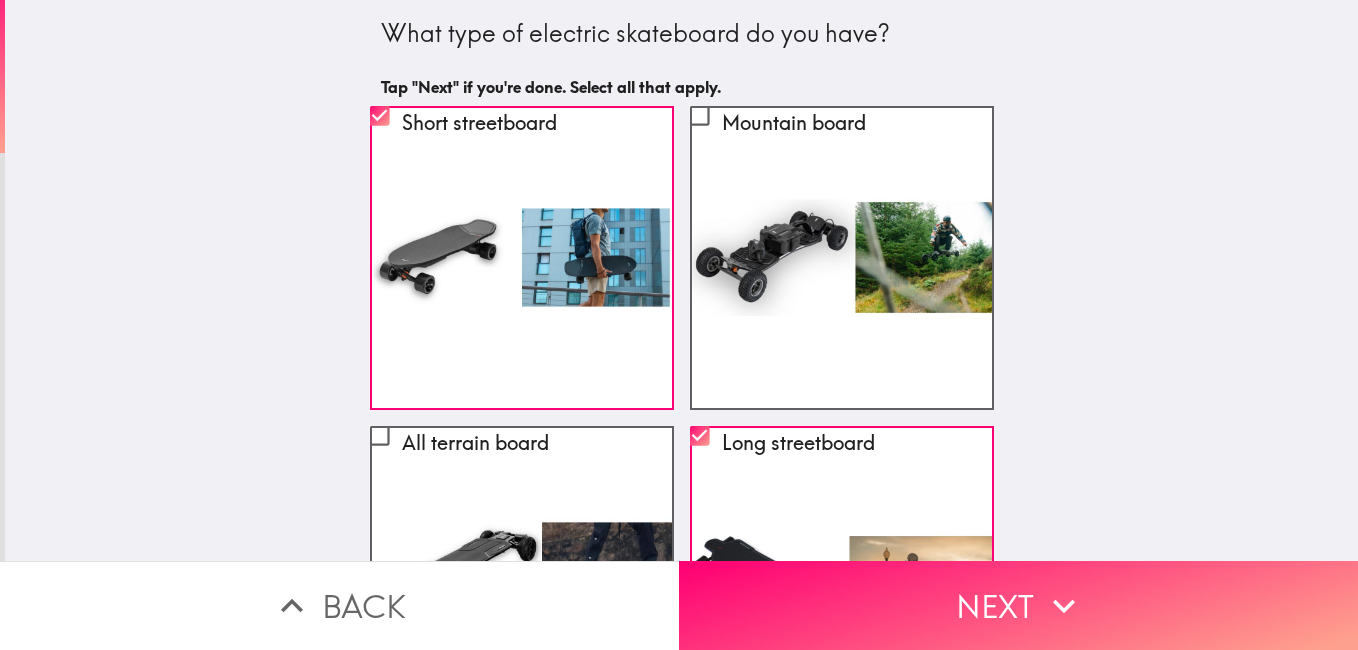 click on "What type of electric skateboard do you have? Tap "Next" if you're done.   Select all that apply. Short streetboard Mountain board All terrain board Long streetboard Other" at bounding box center [681, 280] 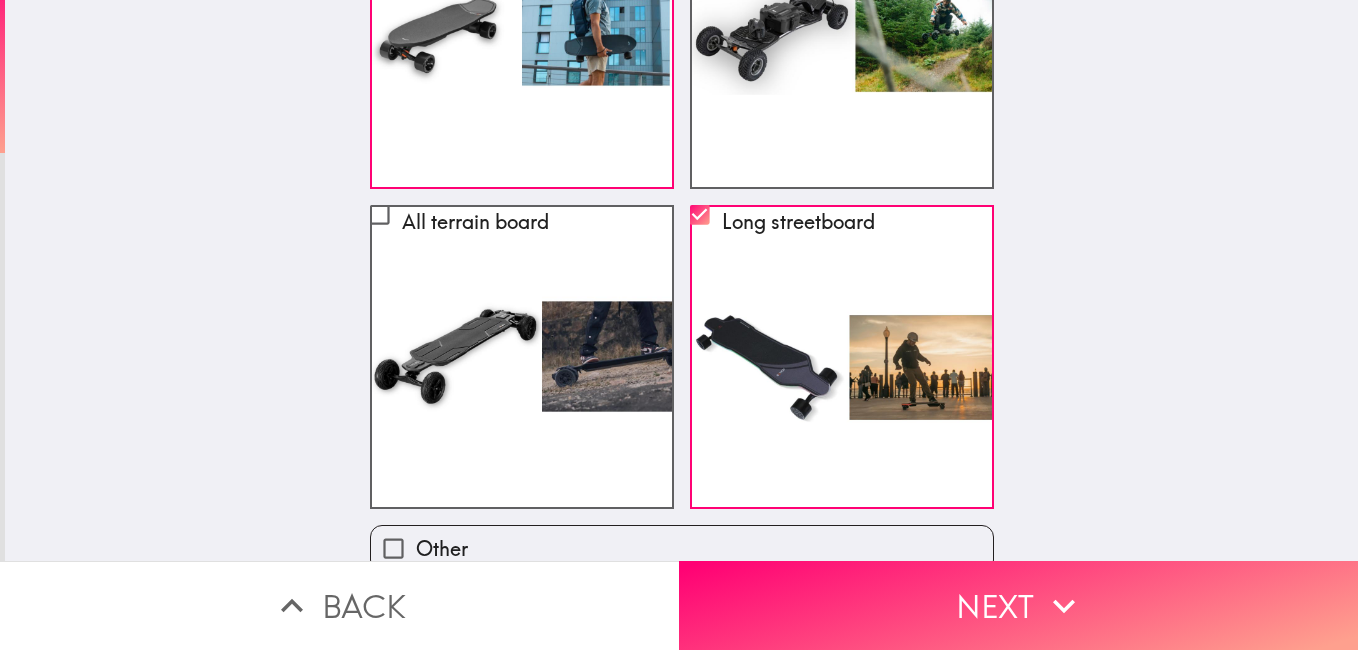 scroll, scrollTop: 247, scrollLeft: 0, axis: vertical 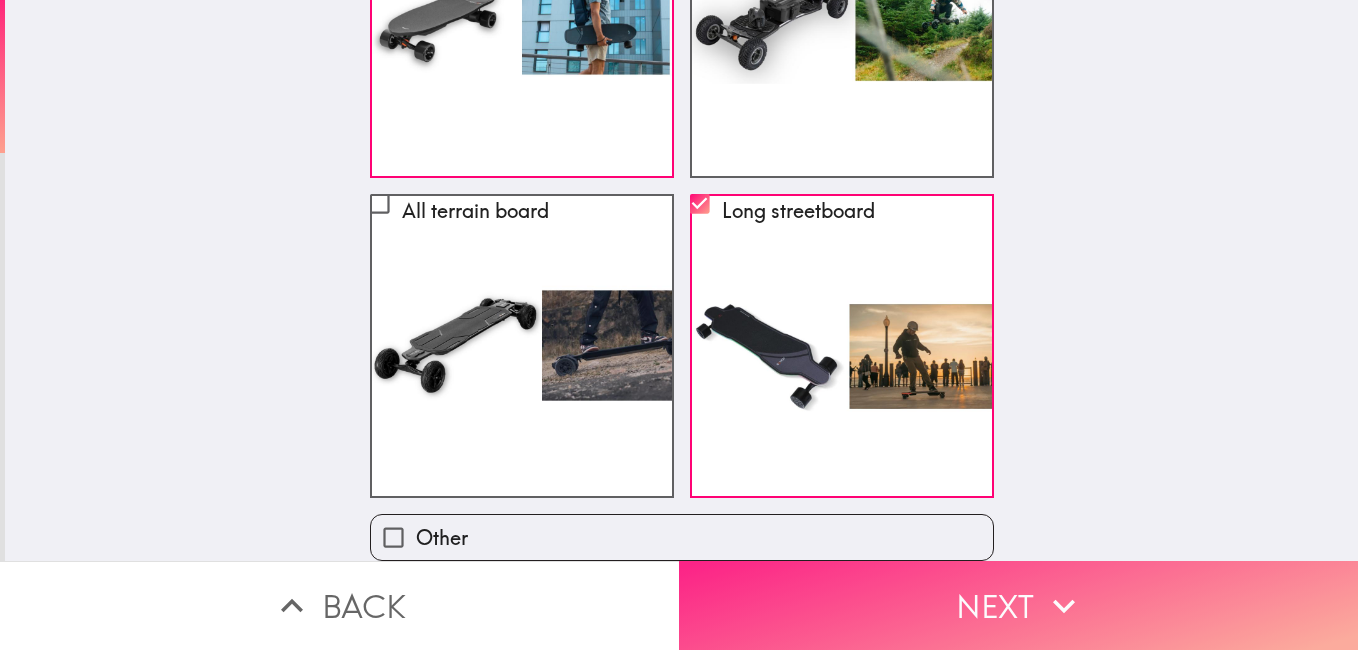 click on "Next" at bounding box center (1018, 605) 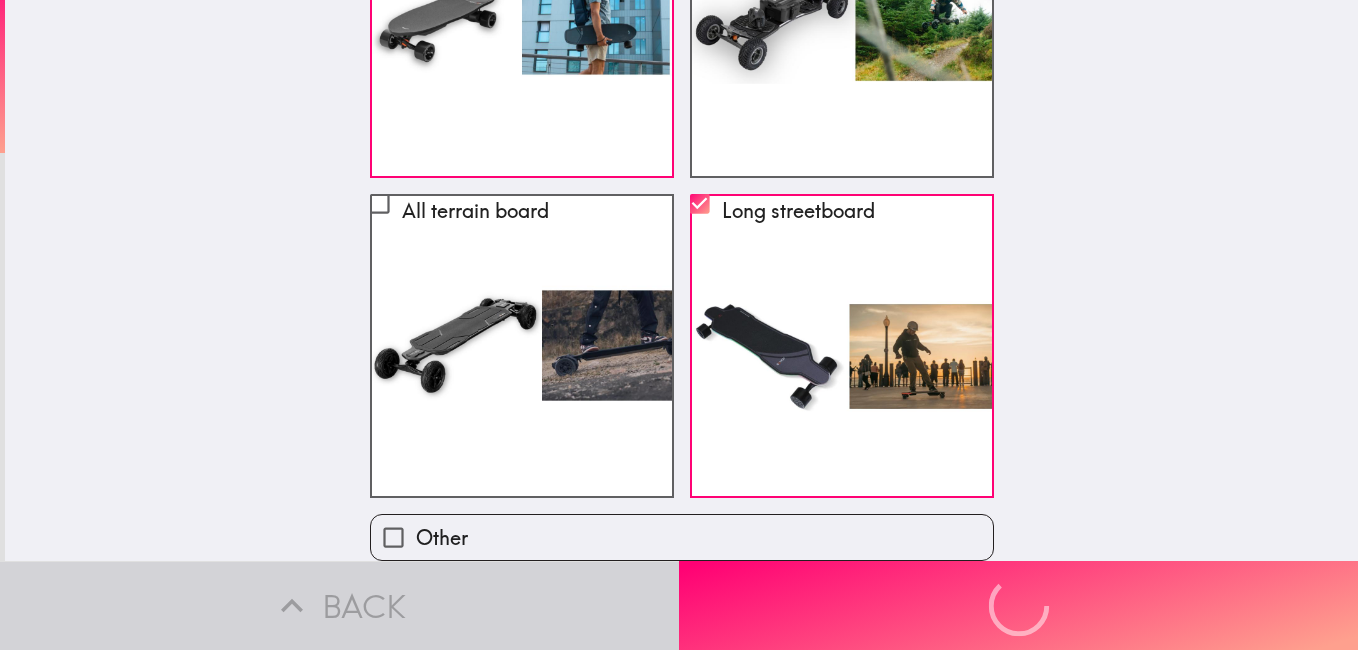 scroll, scrollTop: 0, scrollLeft: 0, axis: both 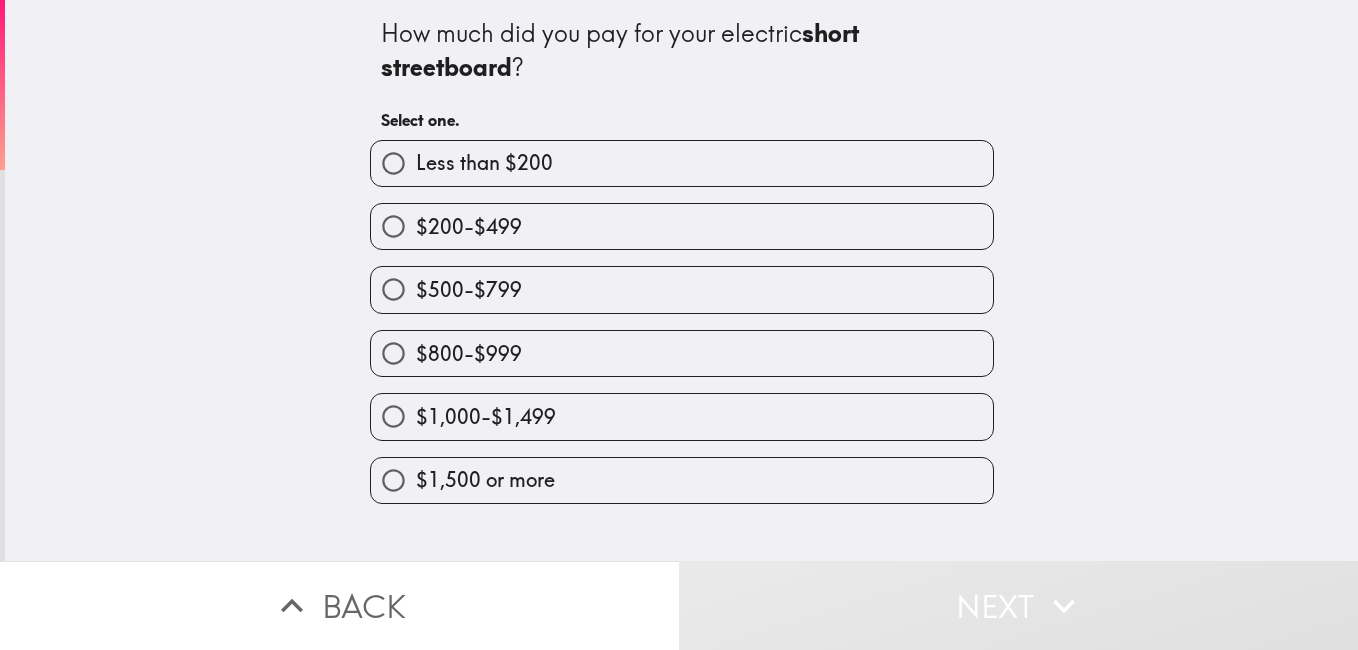click on "$500-$799" at bounding box center [393, 289] 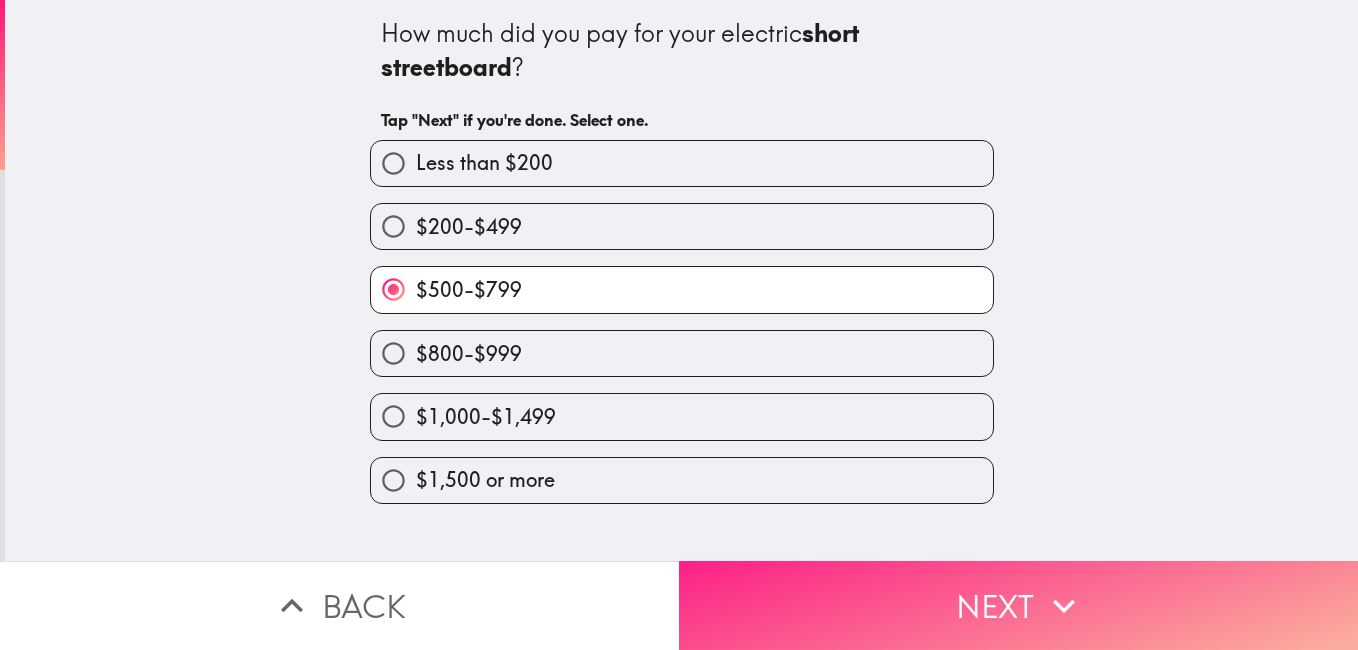 click 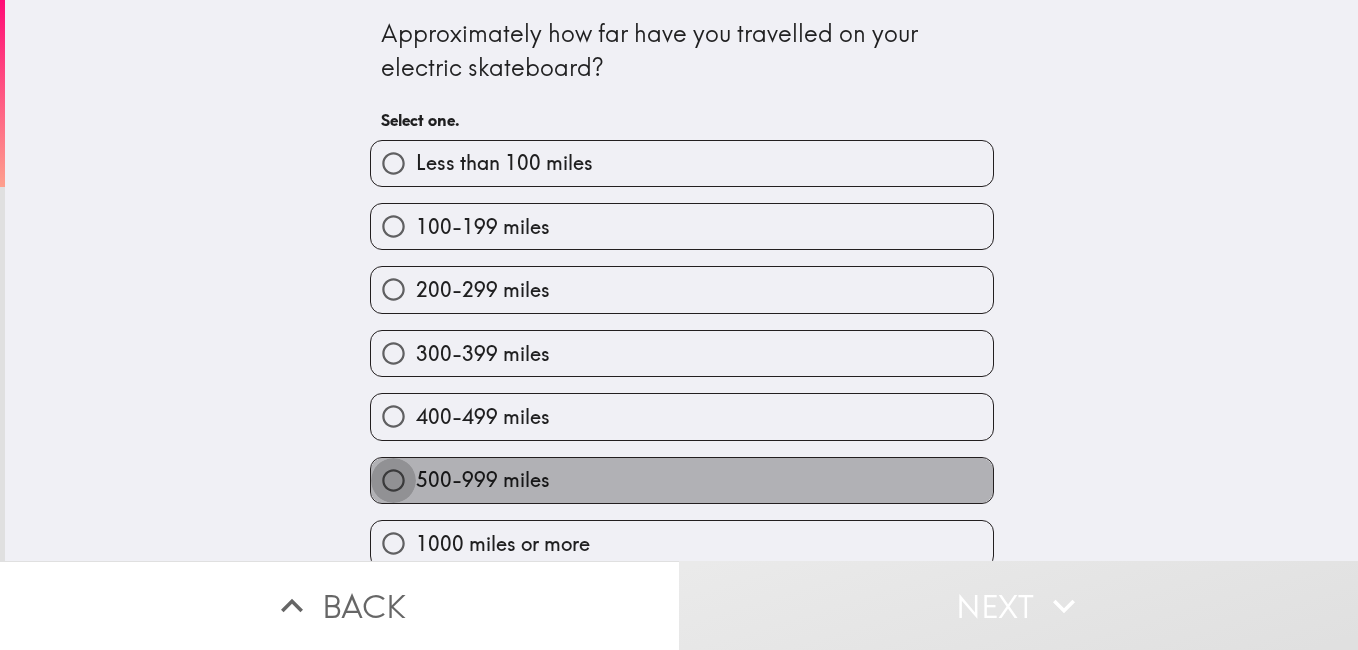 click on "500-999 miles" at bounding box center (393, 480) 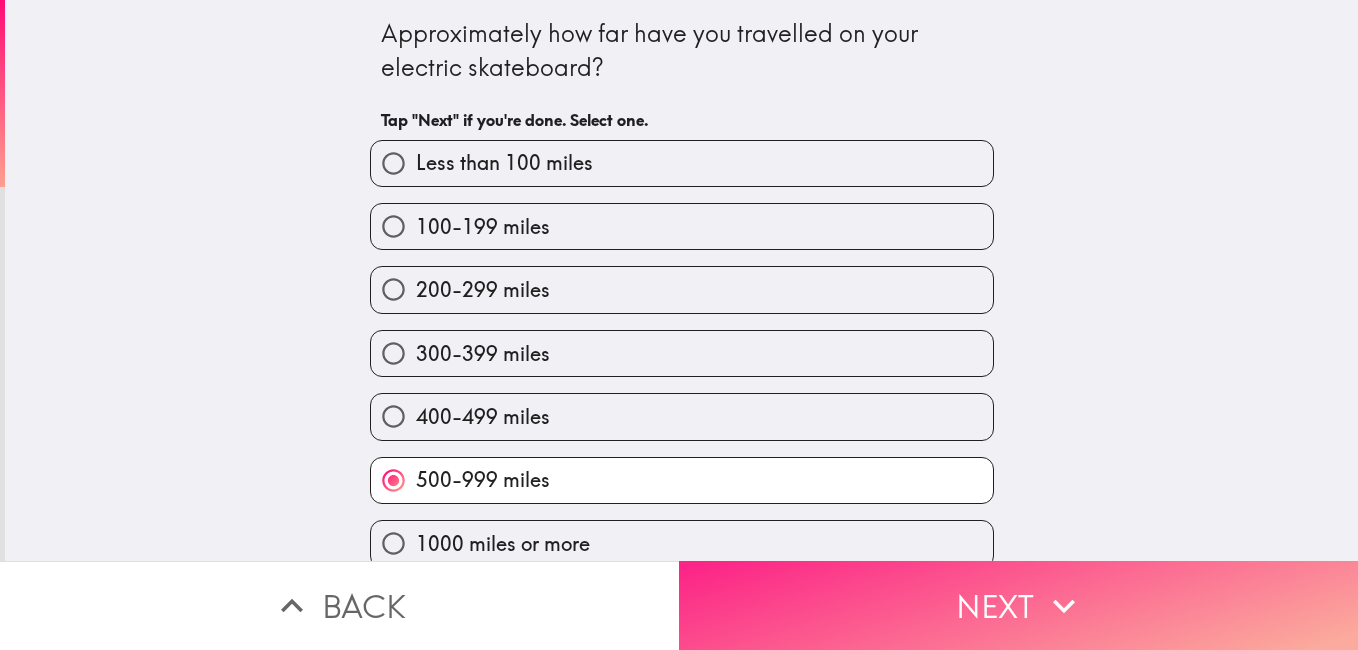 click on "Next" at bounding box center (1018, 605) 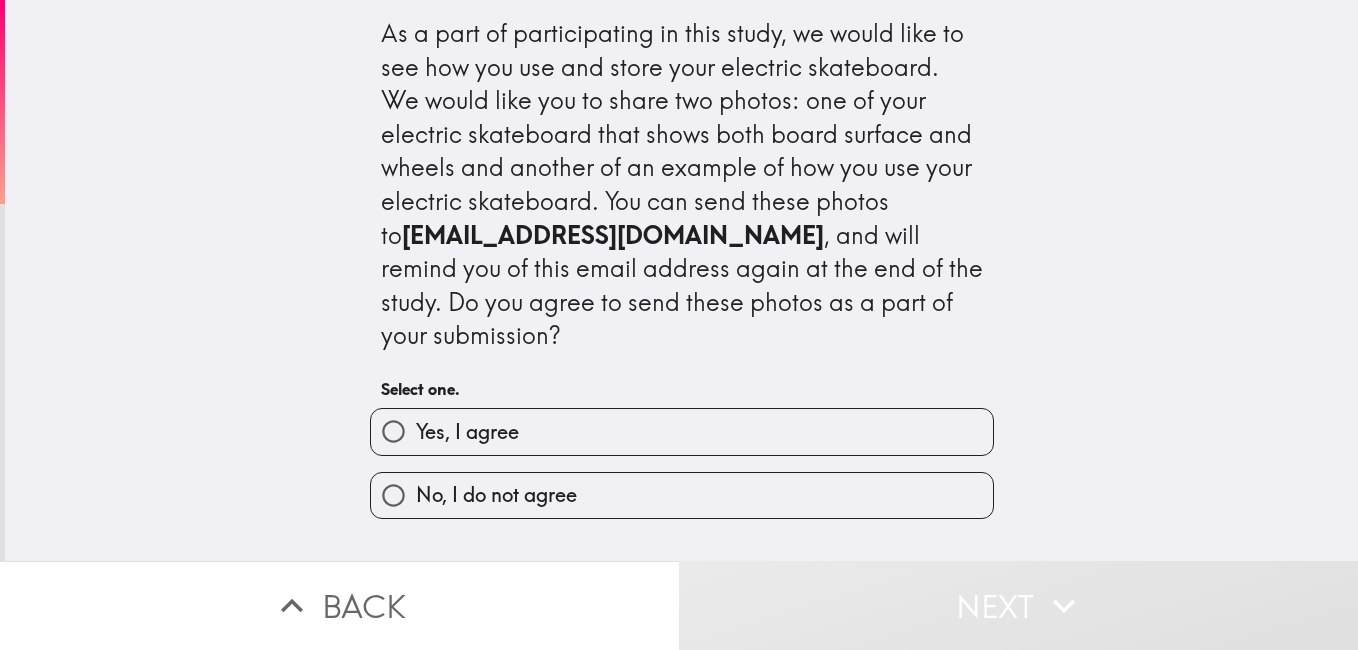 click on "As a part of participating in this study, we would like to see how you use and store your electric skateboard. We would like you to share two photos: one of your electric skateboard that shows both board surface and wheels and another of an example of how you use your electric skateboard. You can send these photos to  [EMAIL_ADDRESS][DOMAIN_NAME]  , and will remind you of this email address again at the end of the study. Do you agree to send these photos as a part of your submission? Select one. Yes, I agree No, I do not agree" at bounding box center (681, 280) 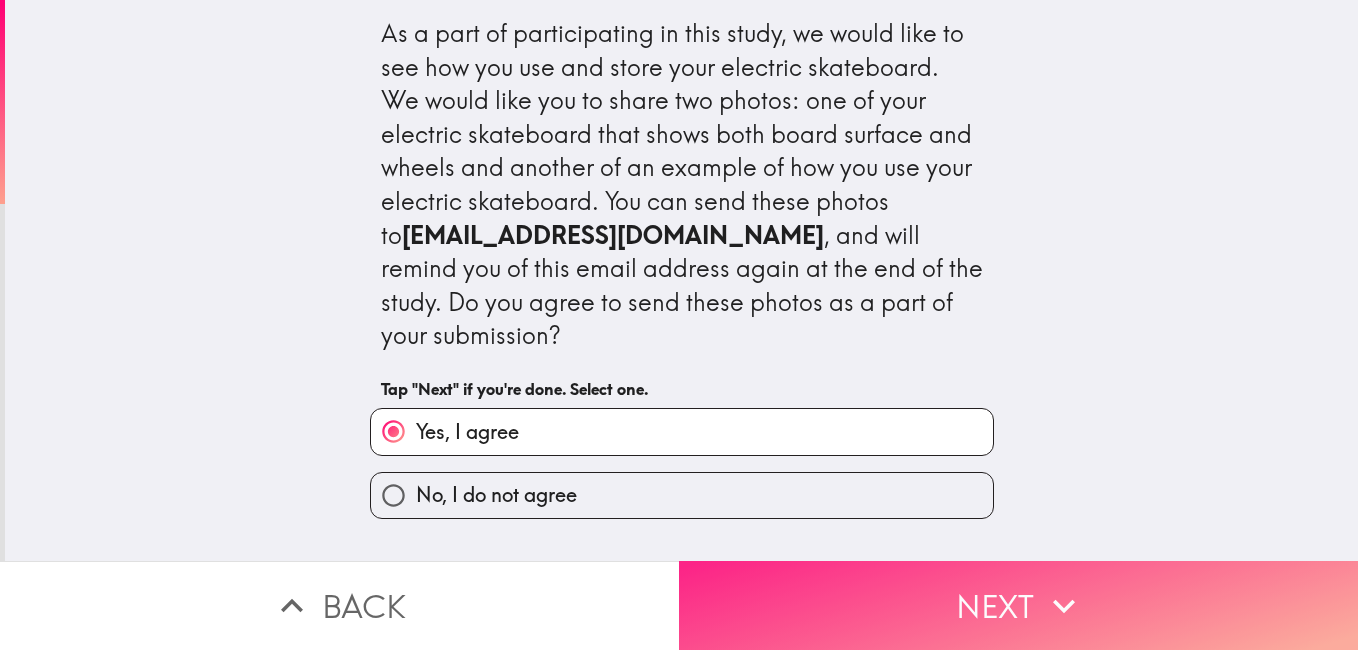 click 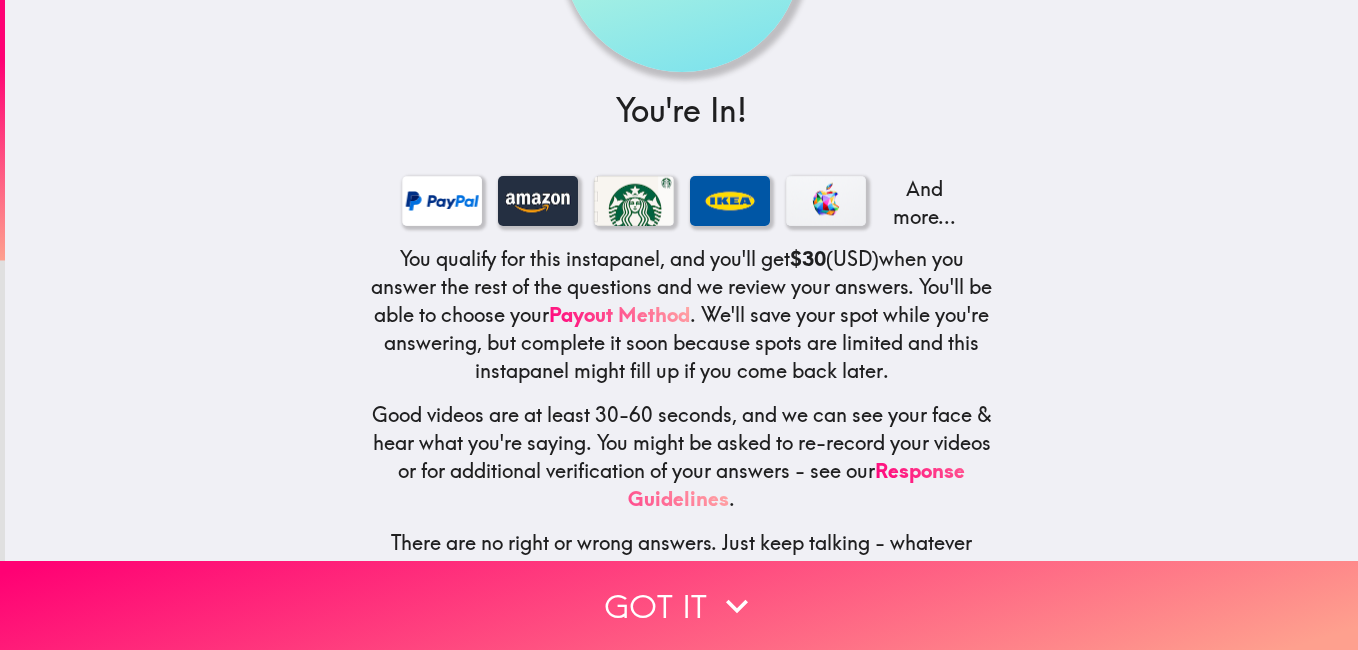 scroll, scrollTop: 183, scrollLeft: 0, axis: vertical 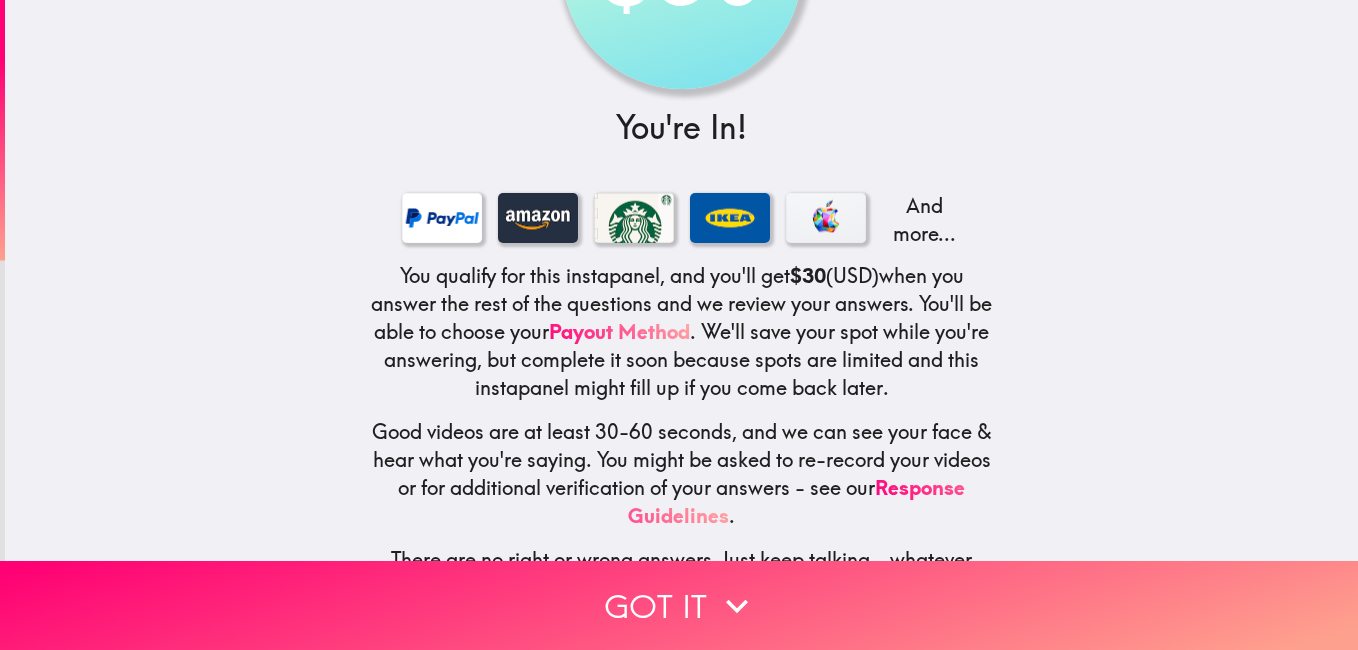click on "$30 You're In! And more... You qualify for this instapanel, and you'll get  $30  (USD)  when you answer the rest of the questions and we review your answers.   You'll be able to choose your  Payout Method .   We'll save your spot while you're answering, but complete it soon because spots are limited and this instapanel might fill up if you come back later. Good videos are at least 30-60 seconds, and we can see your face & hear what you're saying.   You might be asked to re-record your videos or for additional verification of your answers - see our  Response Guidelines . There are no right or wrong answers. Just keep talking - whatever comes to mind. And have fun!" at bounding box center (681, 280) 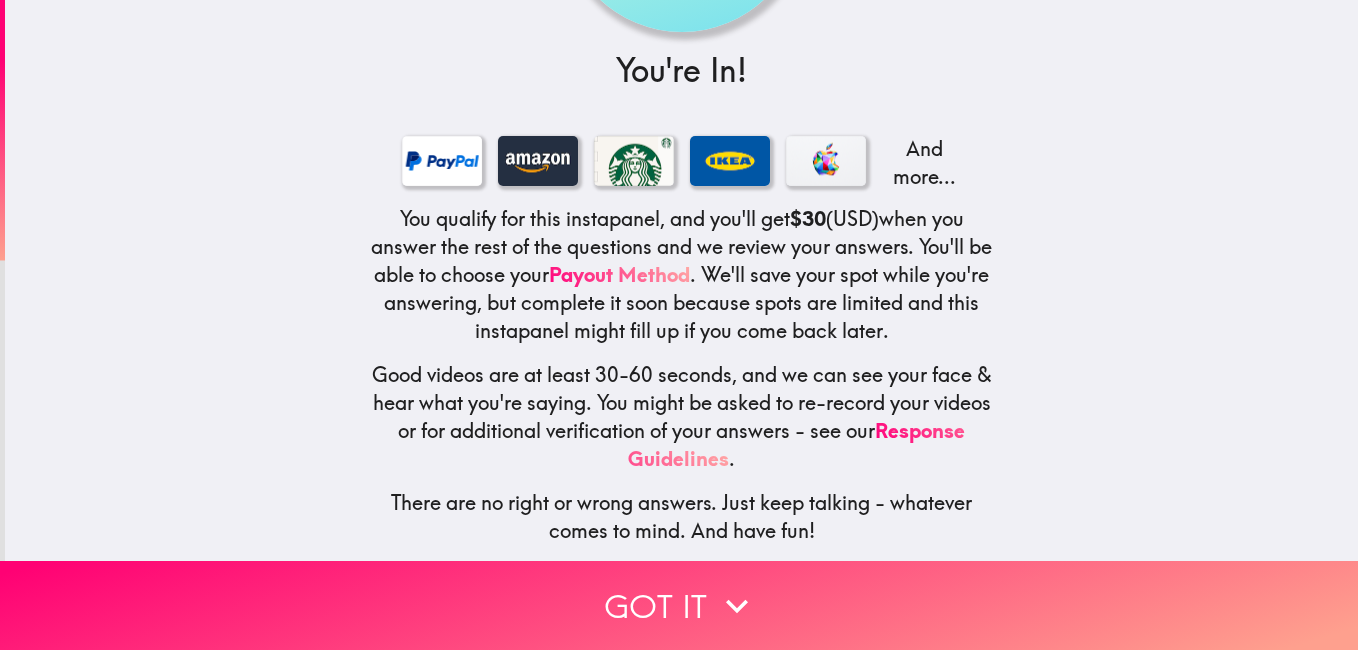 scroll, scrollTop: 255, scrollLeft: 0, axis: vertical 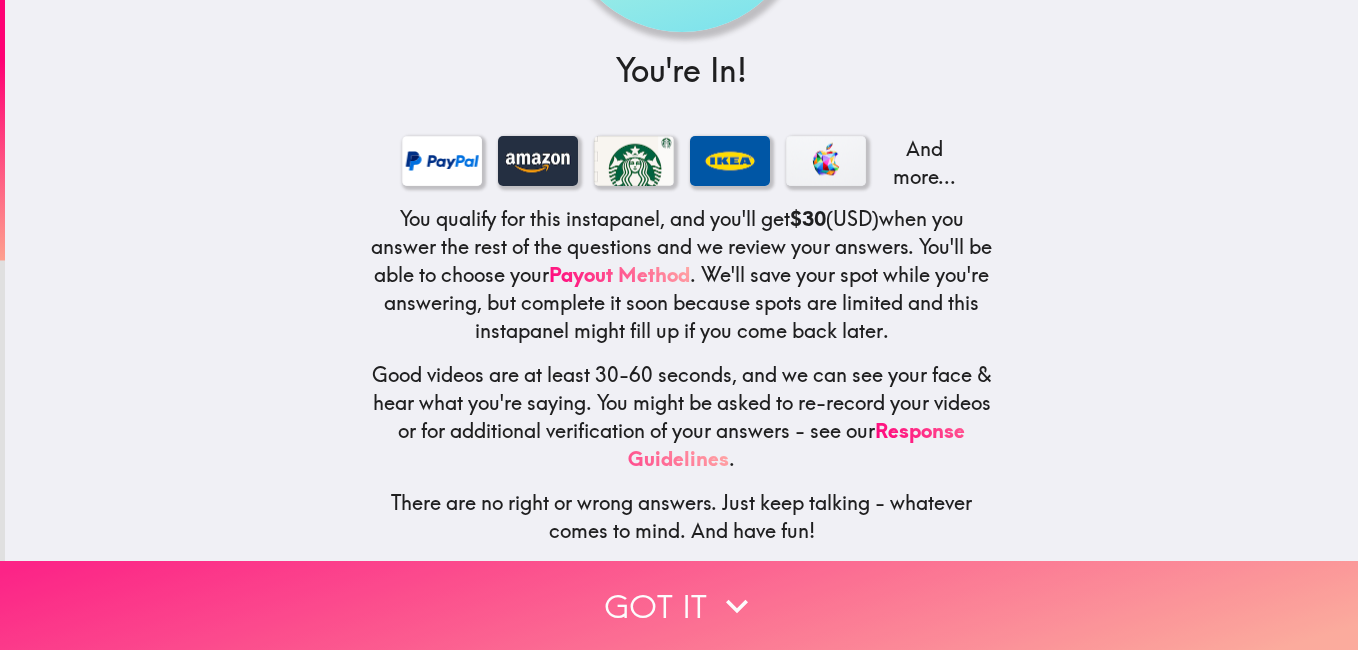 click 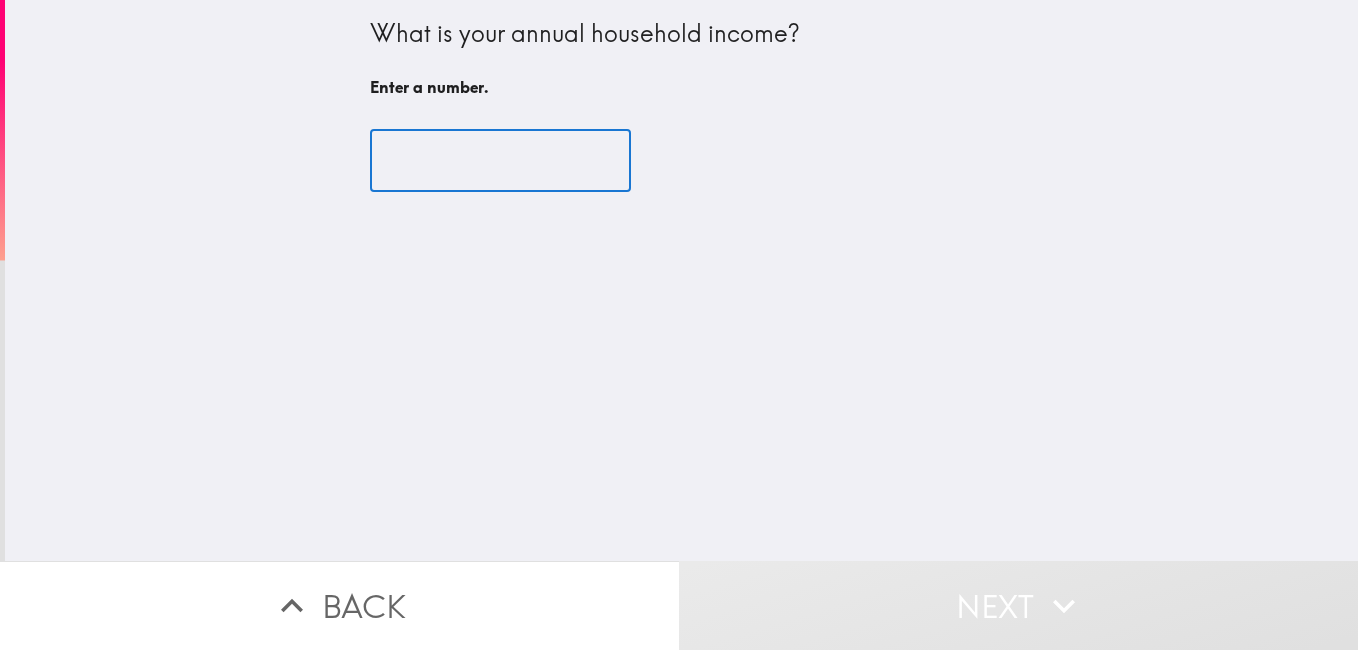 scroll, scrollTop: 0, scrollLeft: 0, axis: both 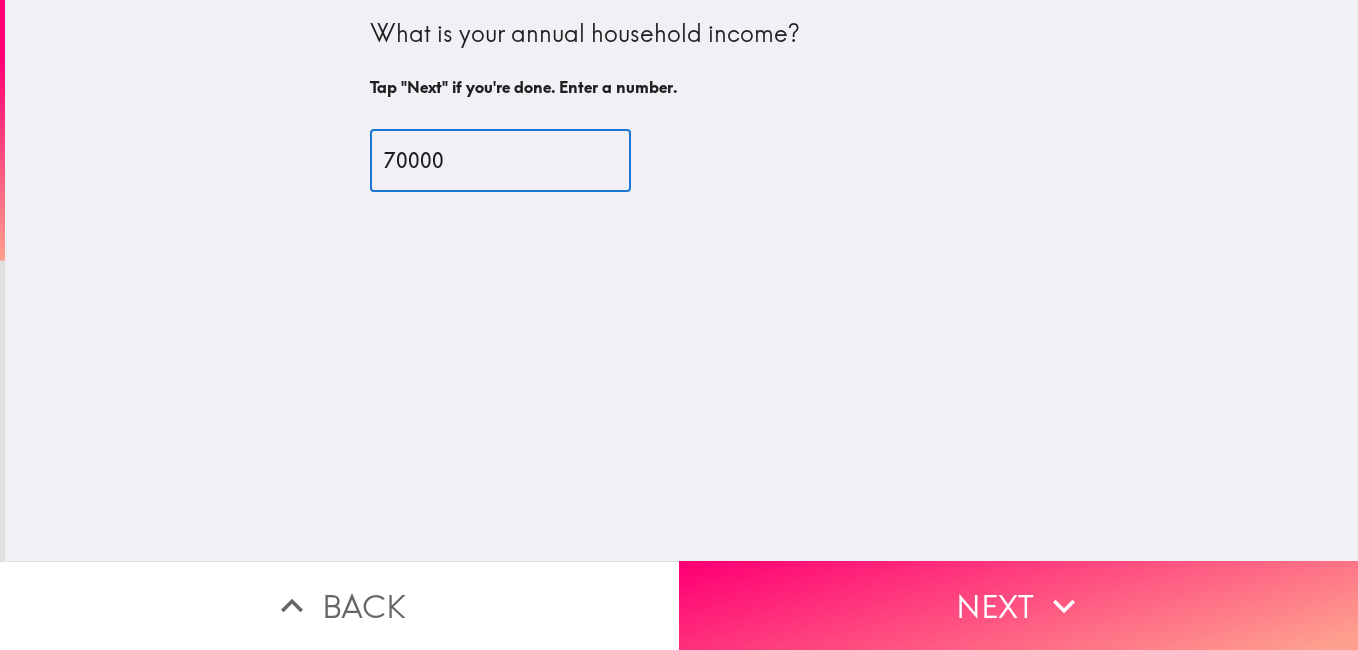 click on "70000" at bounding box center [500, 161] 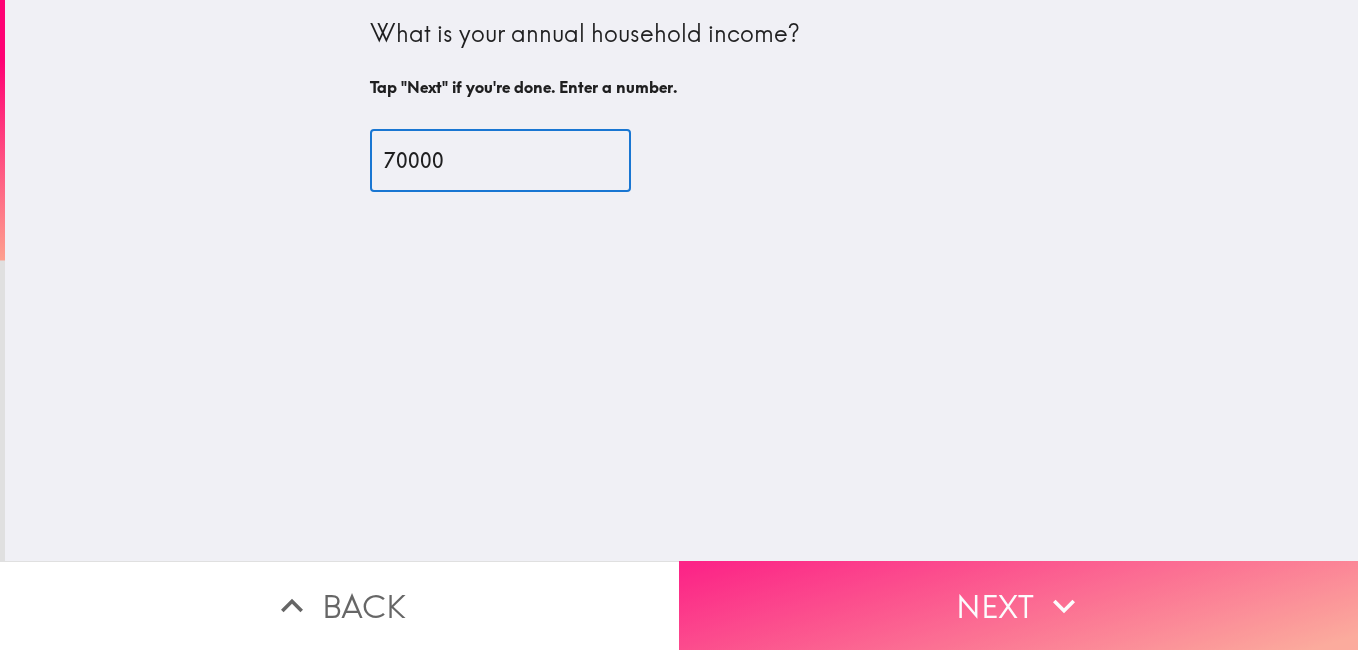 type on "70000" 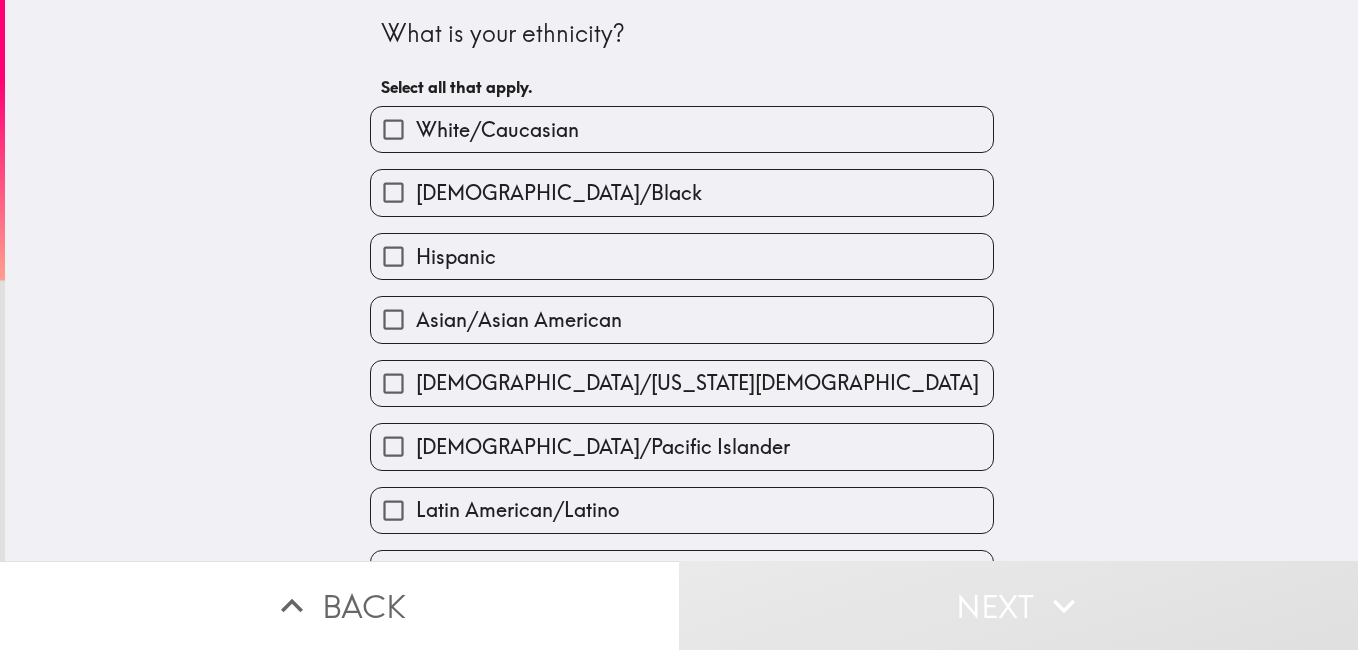 click on "[DEMOGRAPHIC_DATA]/Black" at bounding box center [393, 192] 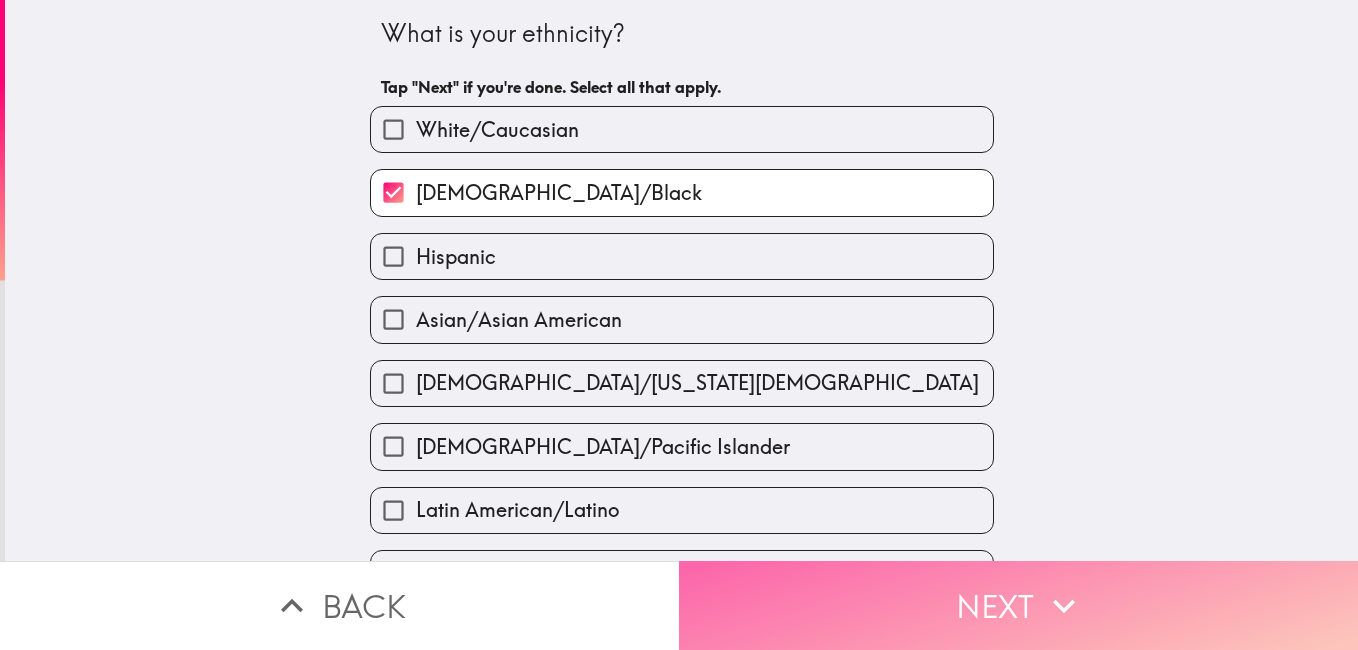 click 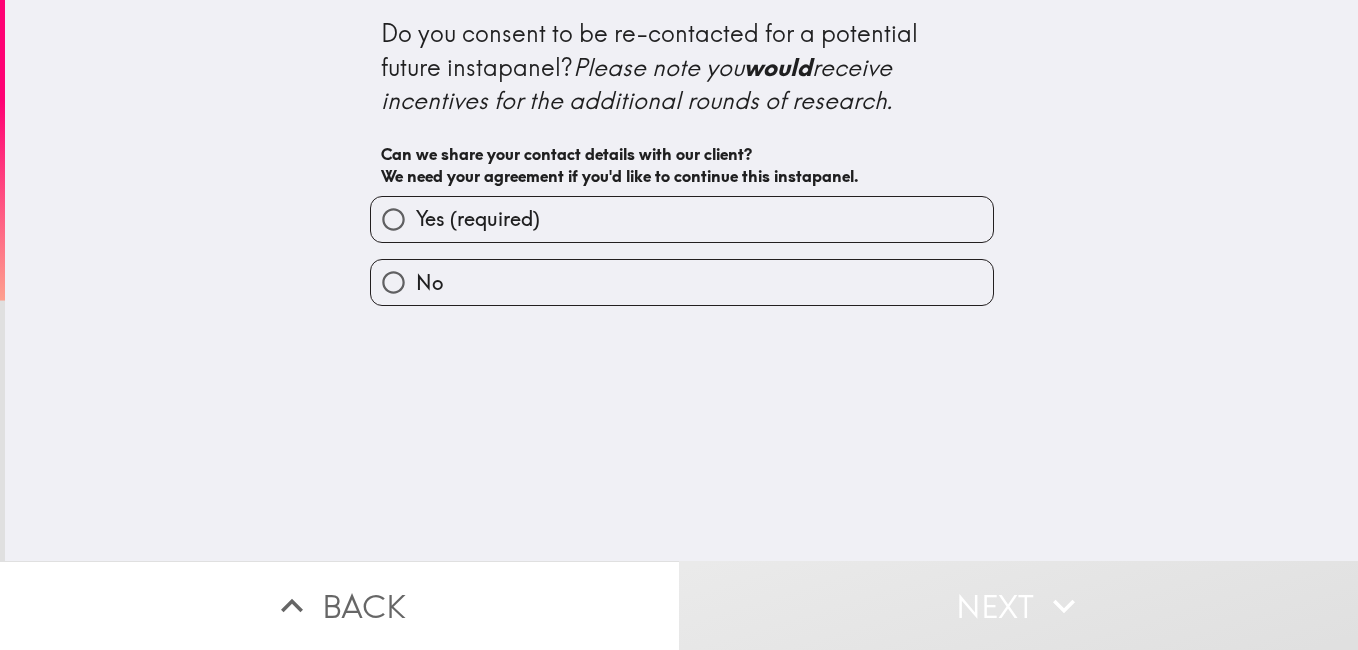 click on "Yes (required)" at bounding box center [393, 219] 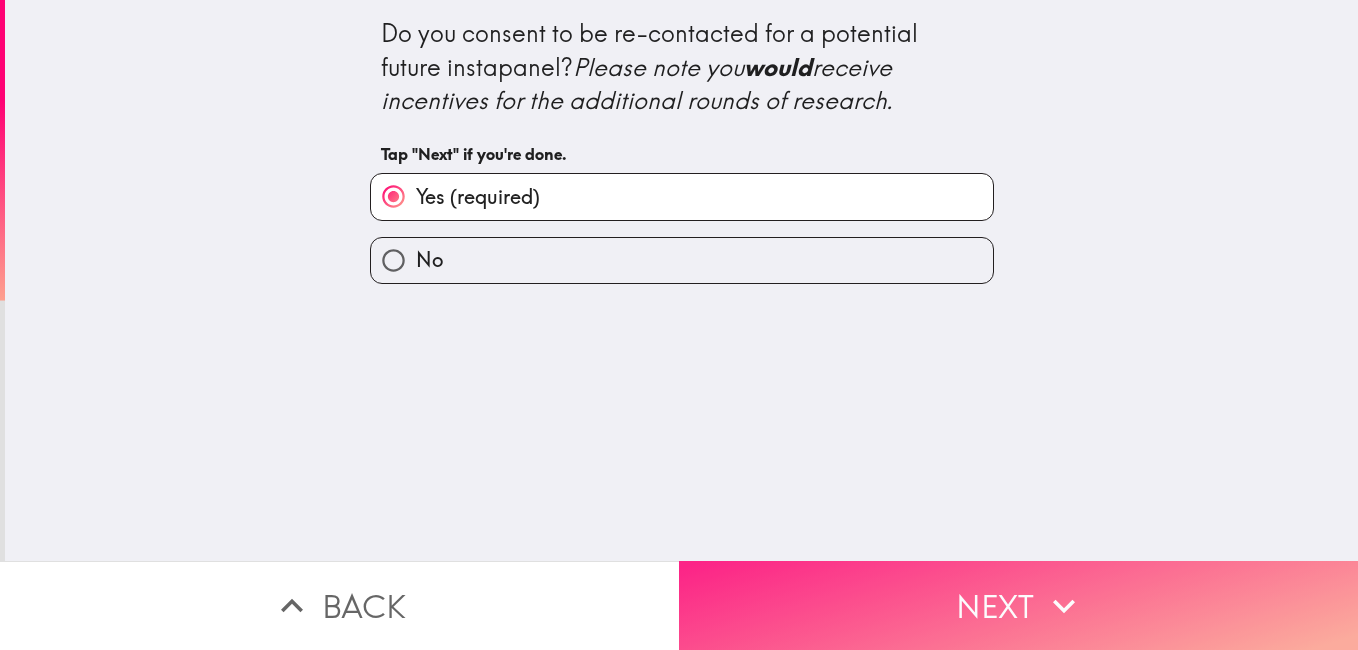 click on "Next" at bounding box center (1018, 605) 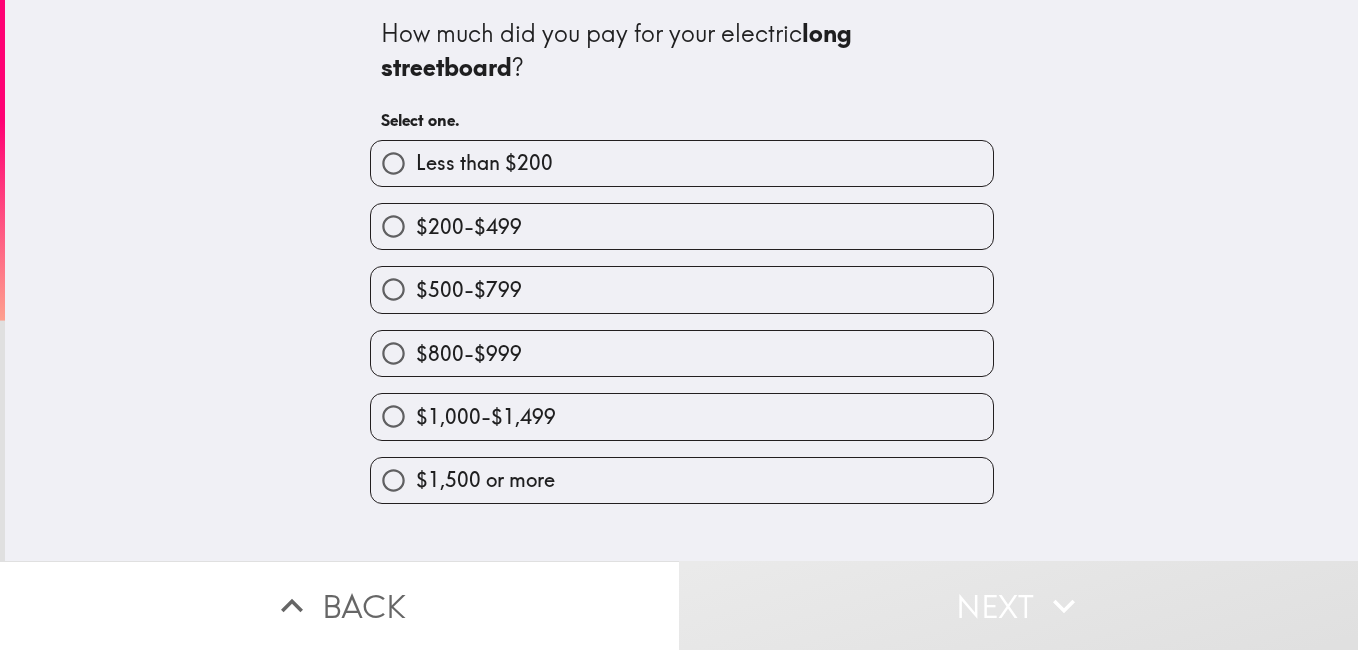 click on "$500-$799" at bounding box center (393, 289) 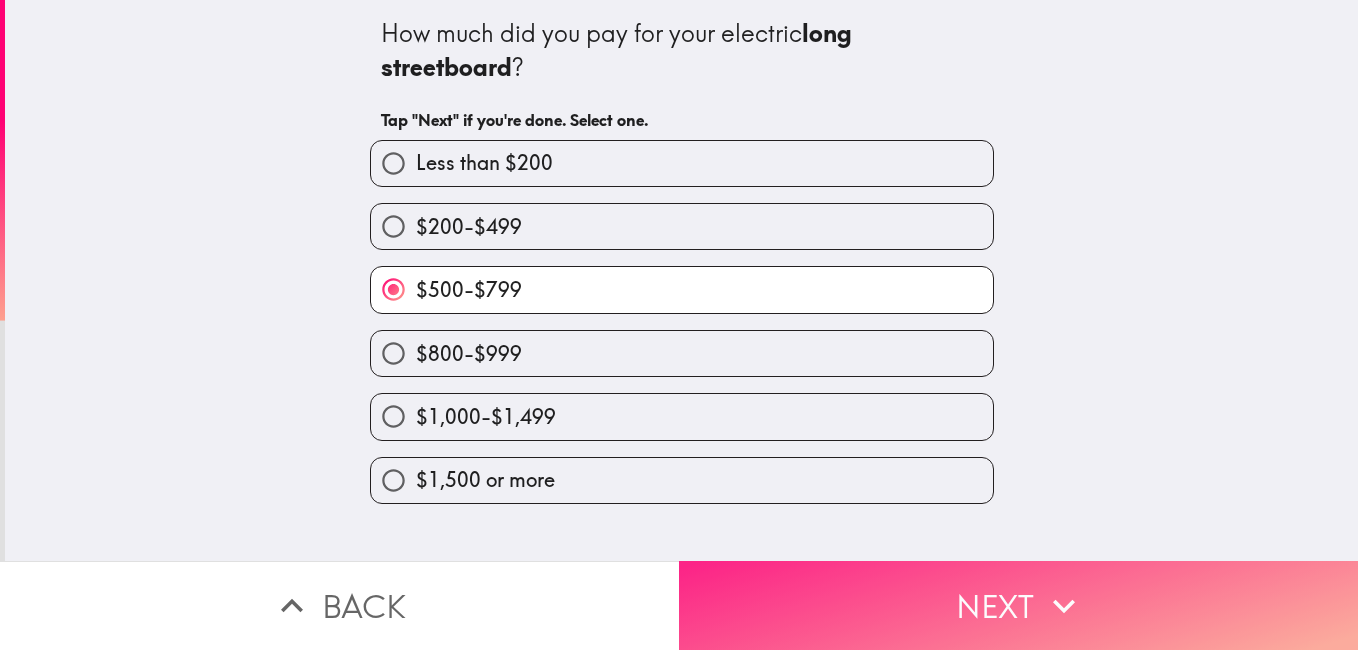 click on "Next" at bounding box center [1018, 605] 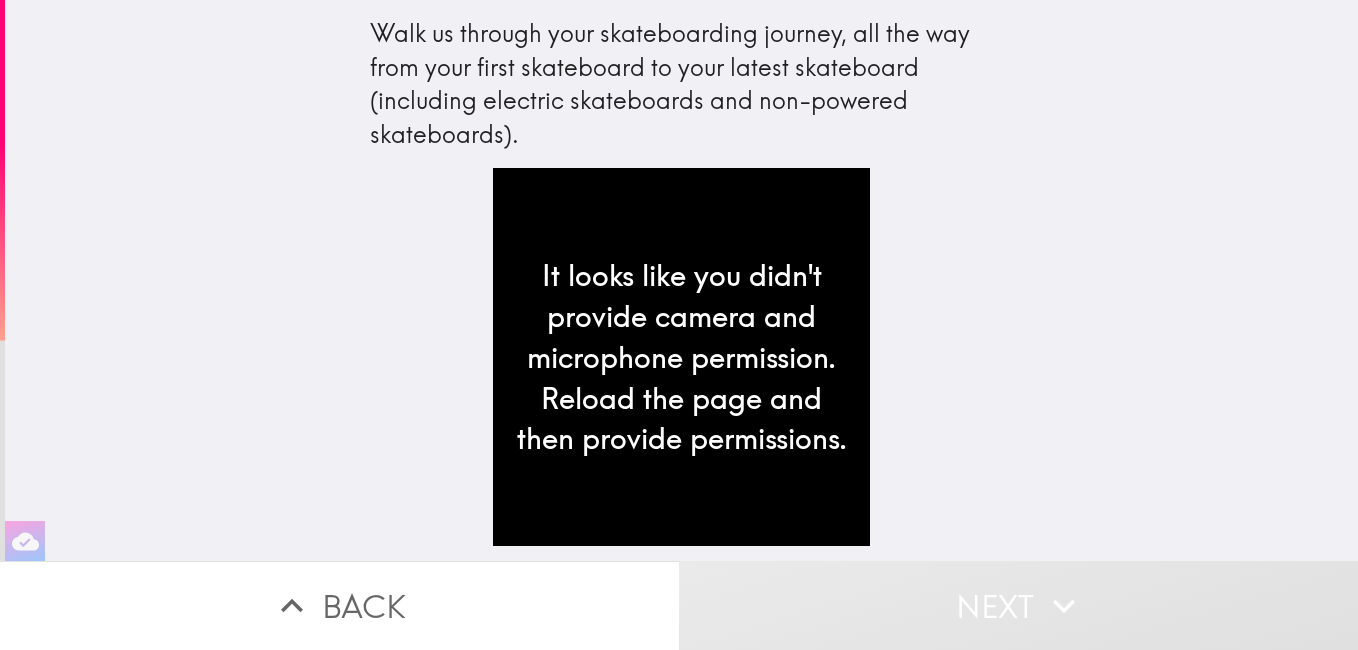 click on "Walk us through your skateboarding journey, all the way from your first skateboard to your latest skateboard (including electric skateboards and non-powered skateboards). It looks like you didn't provide camera and microphone permission. Reload the page and then provide permissions." at bounding box center [681, 280] 